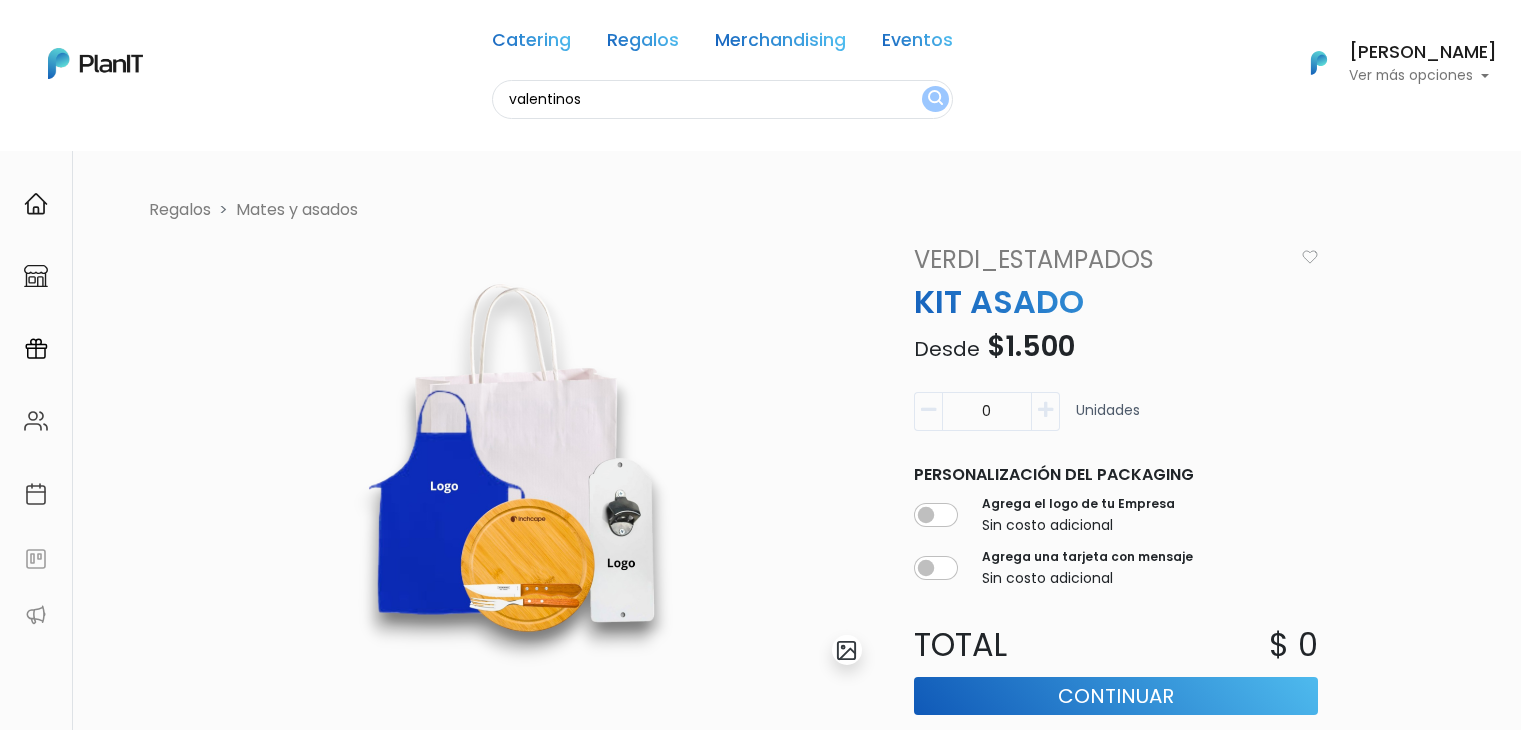 scroll, scrollTop: 0, scrollLeft: 0, axis: both 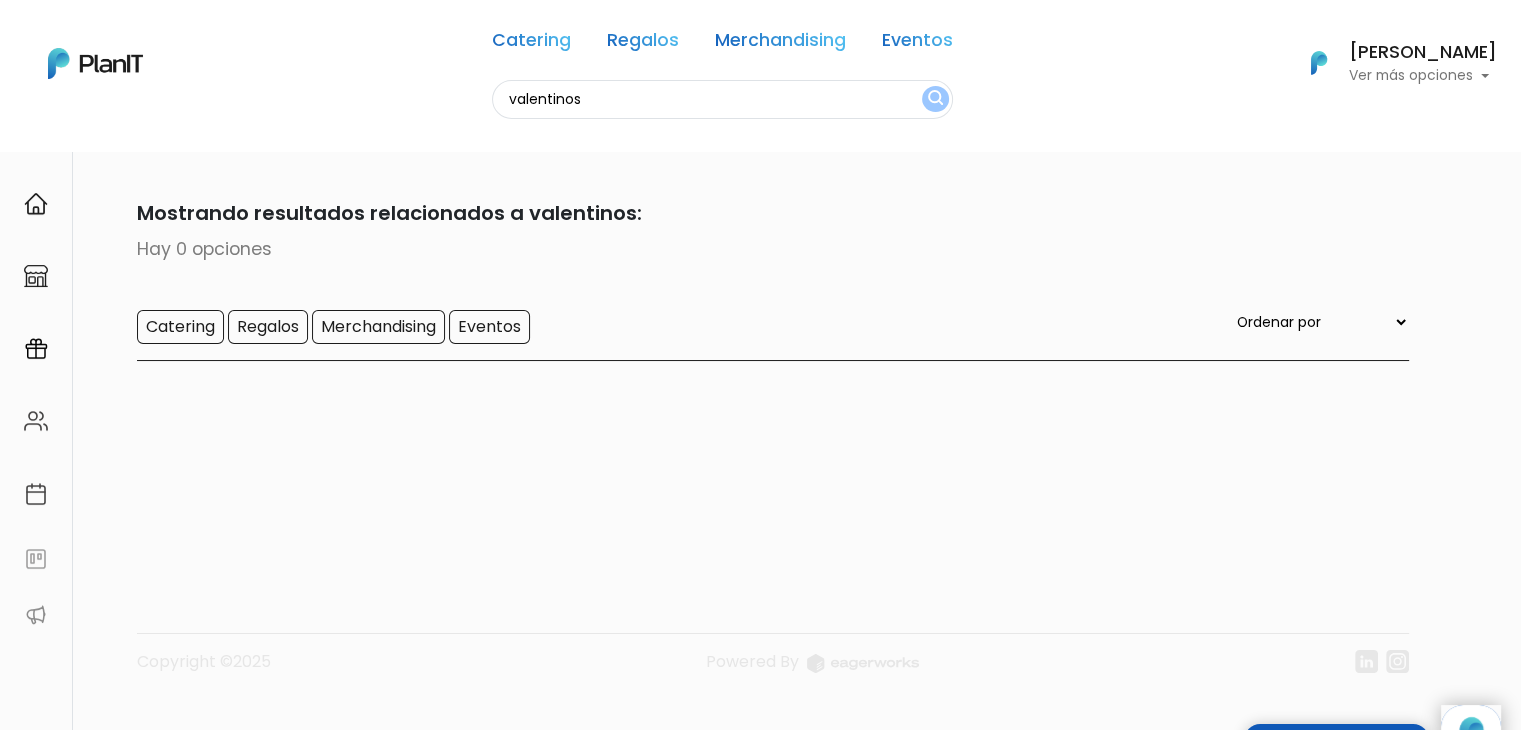 click on "valentinos" at bounding box center [722, 99] 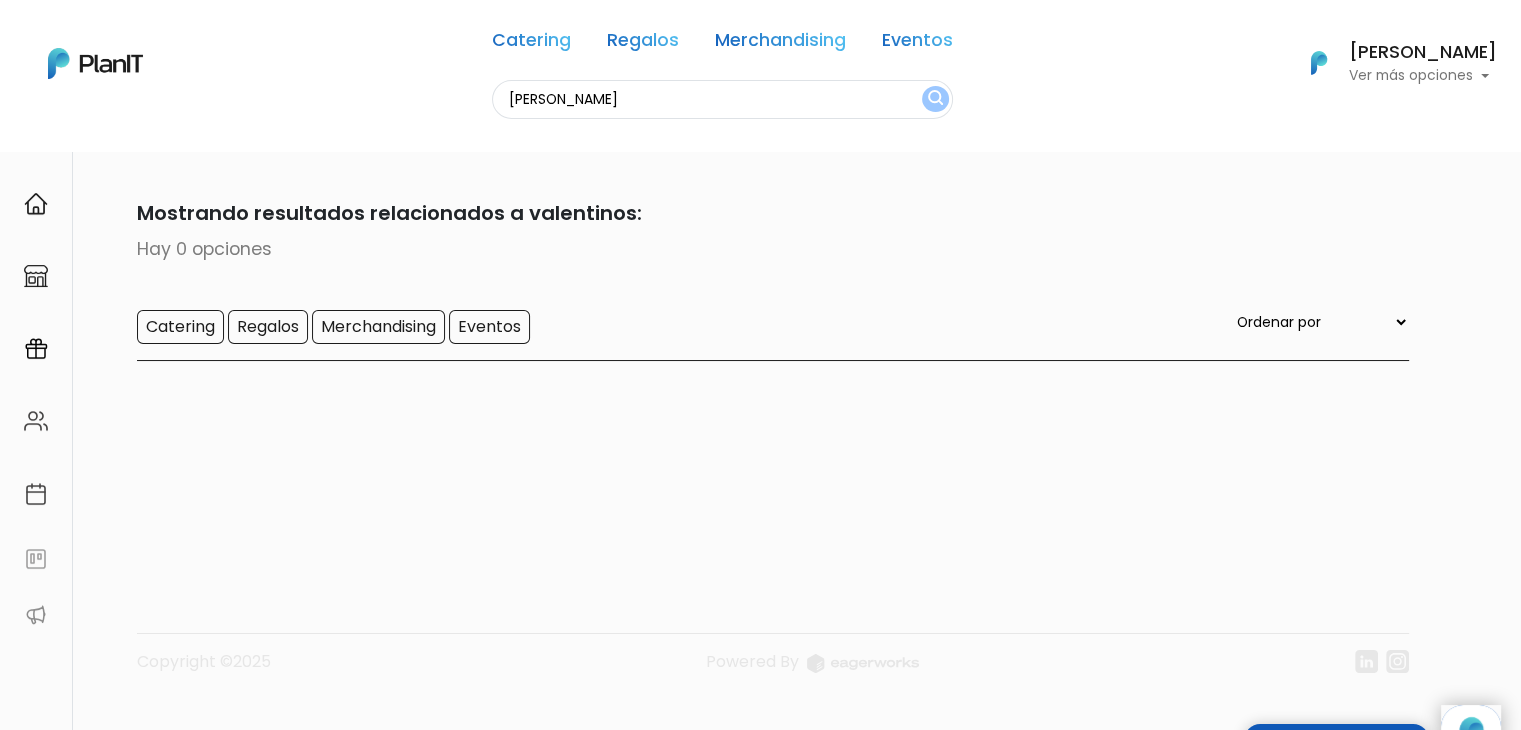 type on "[PERSON_NAME]" 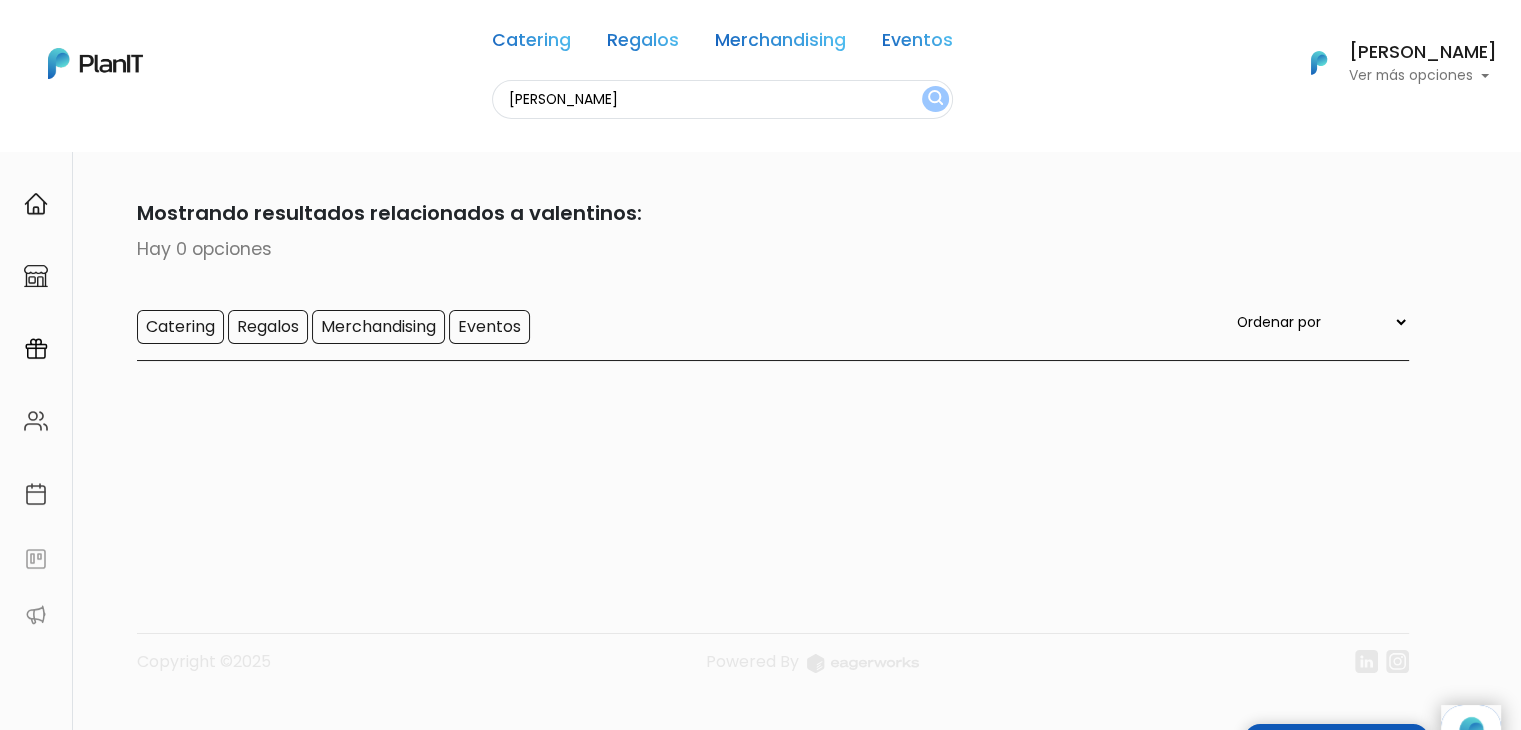 click at bounding box center (935, 99) 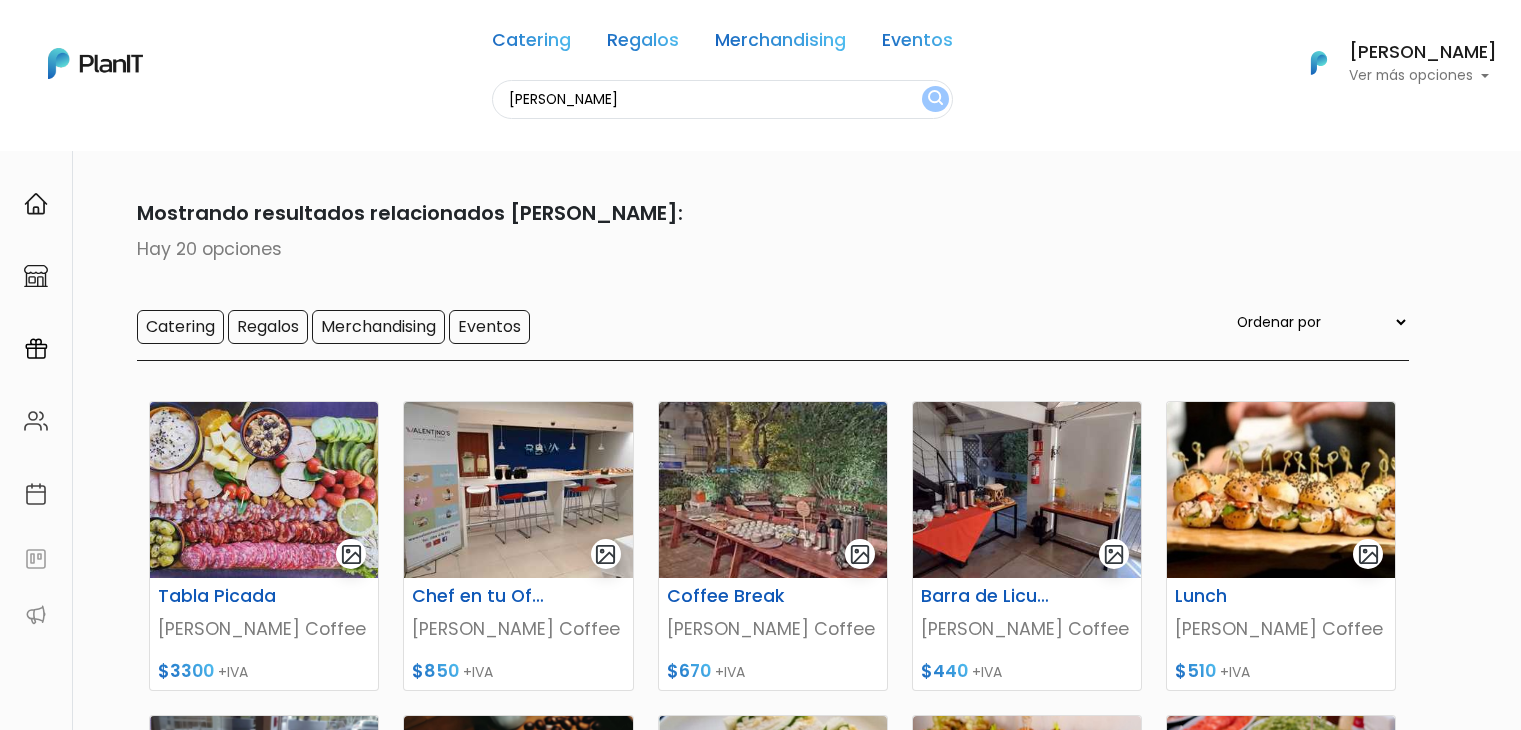 scroll, scrollTop: 0, scrollLeft: 0, axis: both 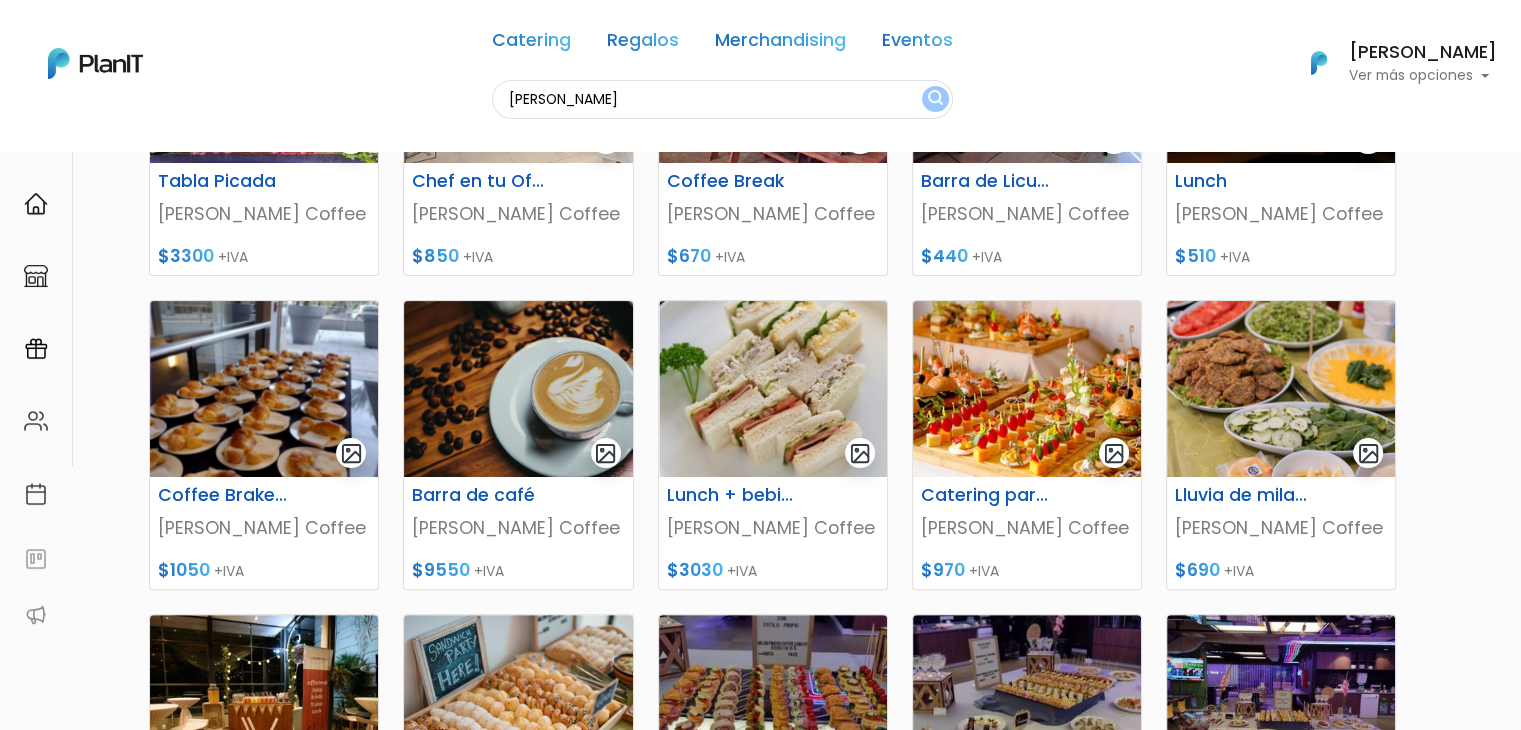 click on "Catering
Regalos
Merchandising
Eventos
valentino
Catering
Regalos
Merchandising
Eventos
Categoría
Presupuesto
Presupuesto Unitario
El precio promedio unitario es de $1000.
0 : 1000 0 1000 0,1000
Mis Compras
Mi Lista
FAQs
Editar Información
Cerrar Sesión" at bounding box center (760, -50) 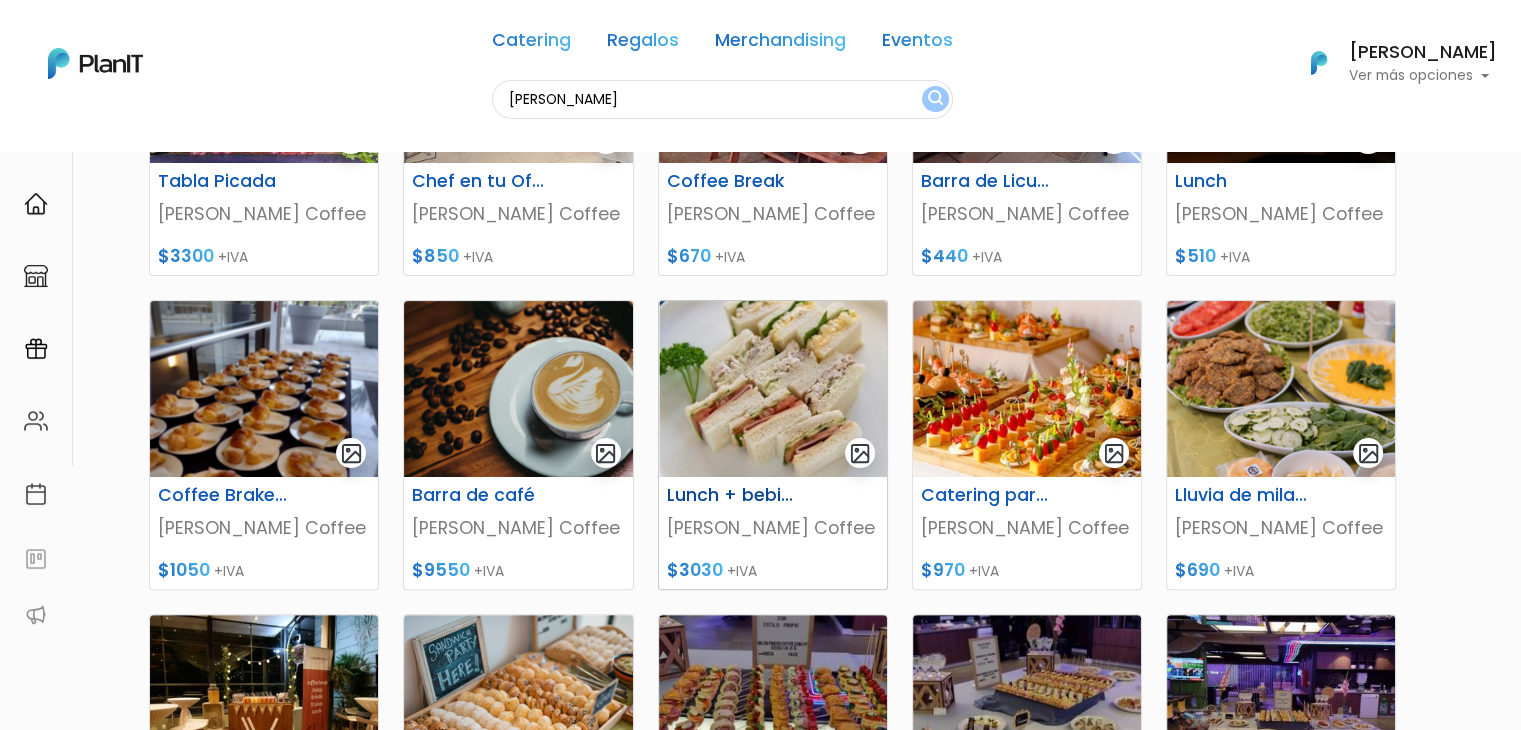 click at bounding box center [773, 389] 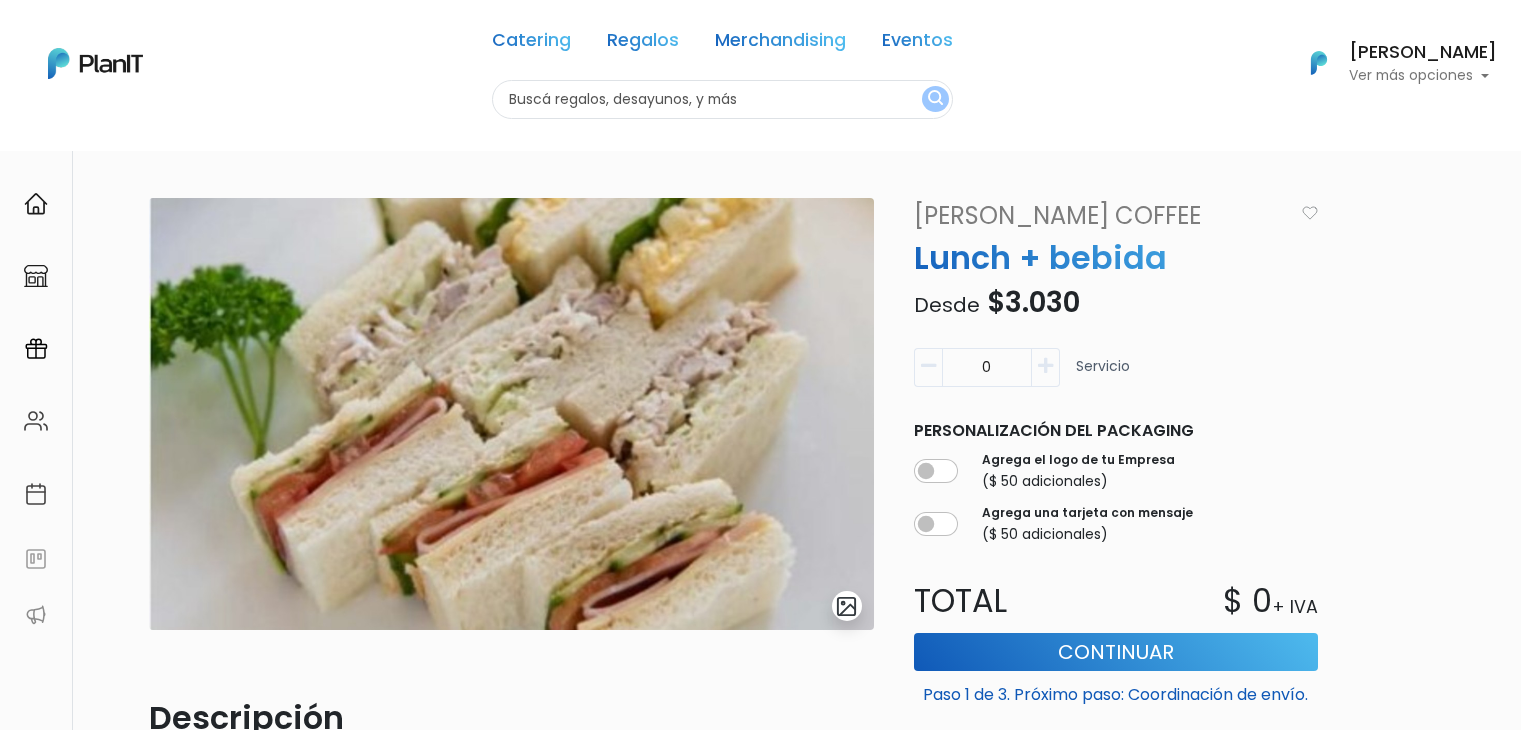 scroll, scrollTop: 0, scrollLeft: 0, axis: both 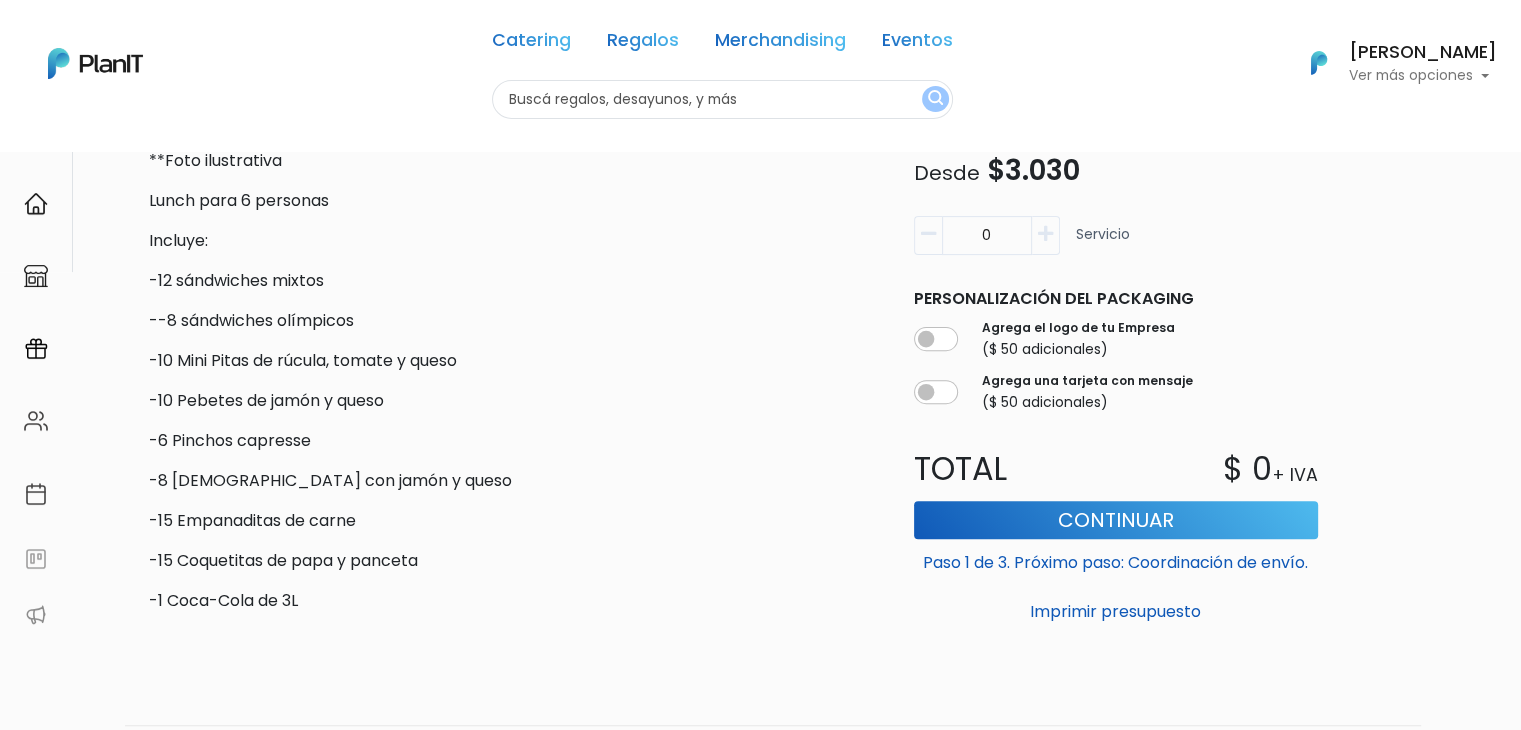 drag, startPoint x: 175, startPoint y: 273, endPoint x: 294, endPoint y: 553, distance: 304.2384 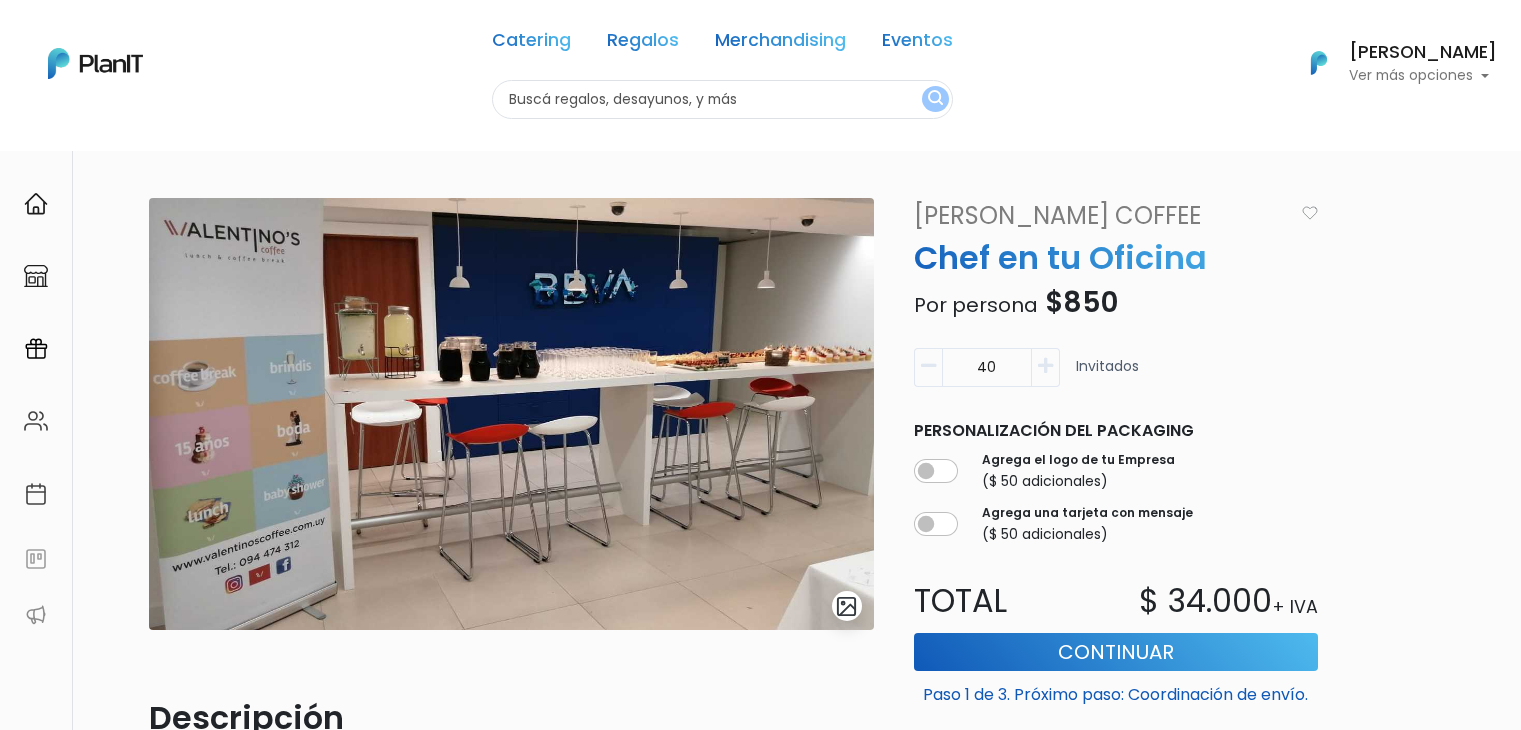 scroll, scrollTop: 0, scrollLeft: 0, axis: both 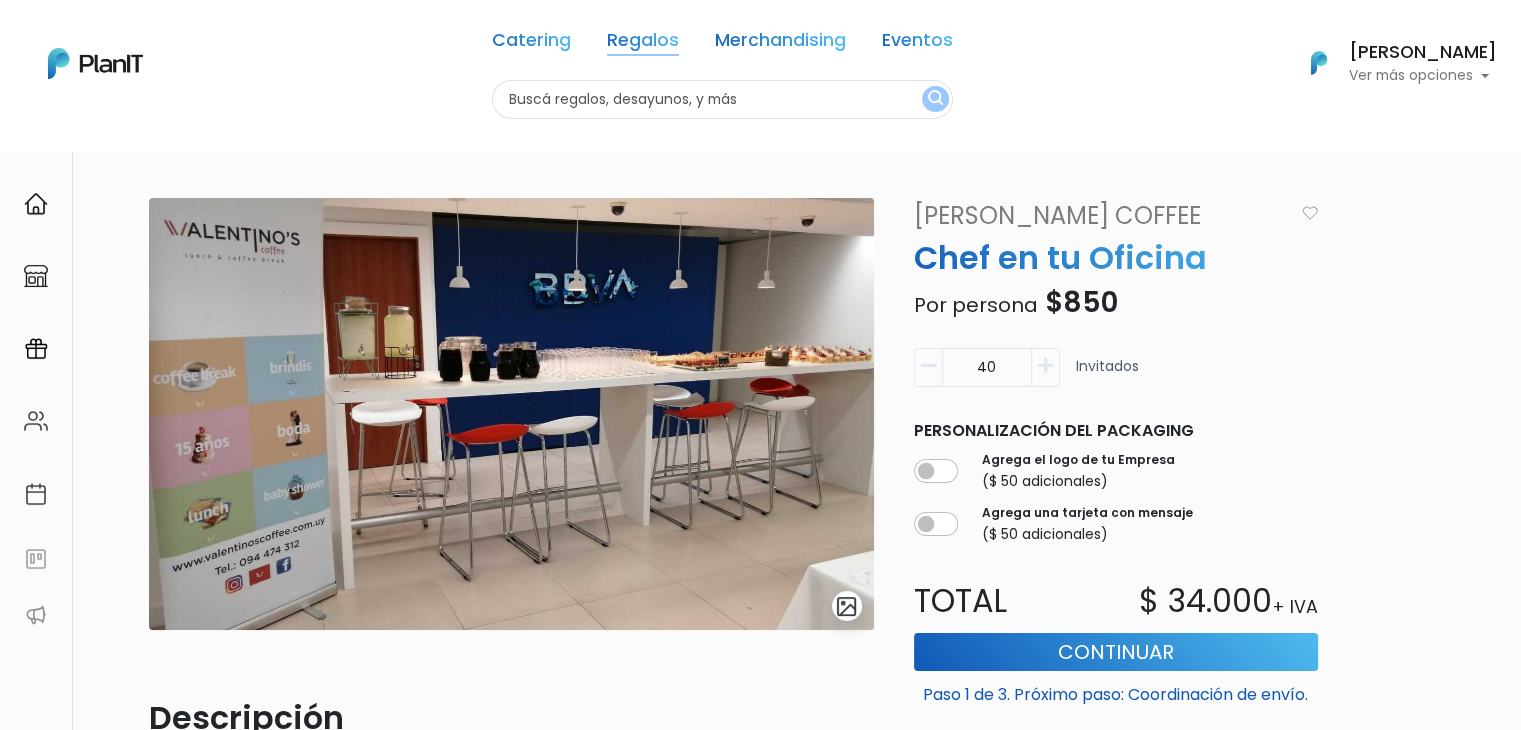 click on "Regalos" at bounding box center [643, 44] 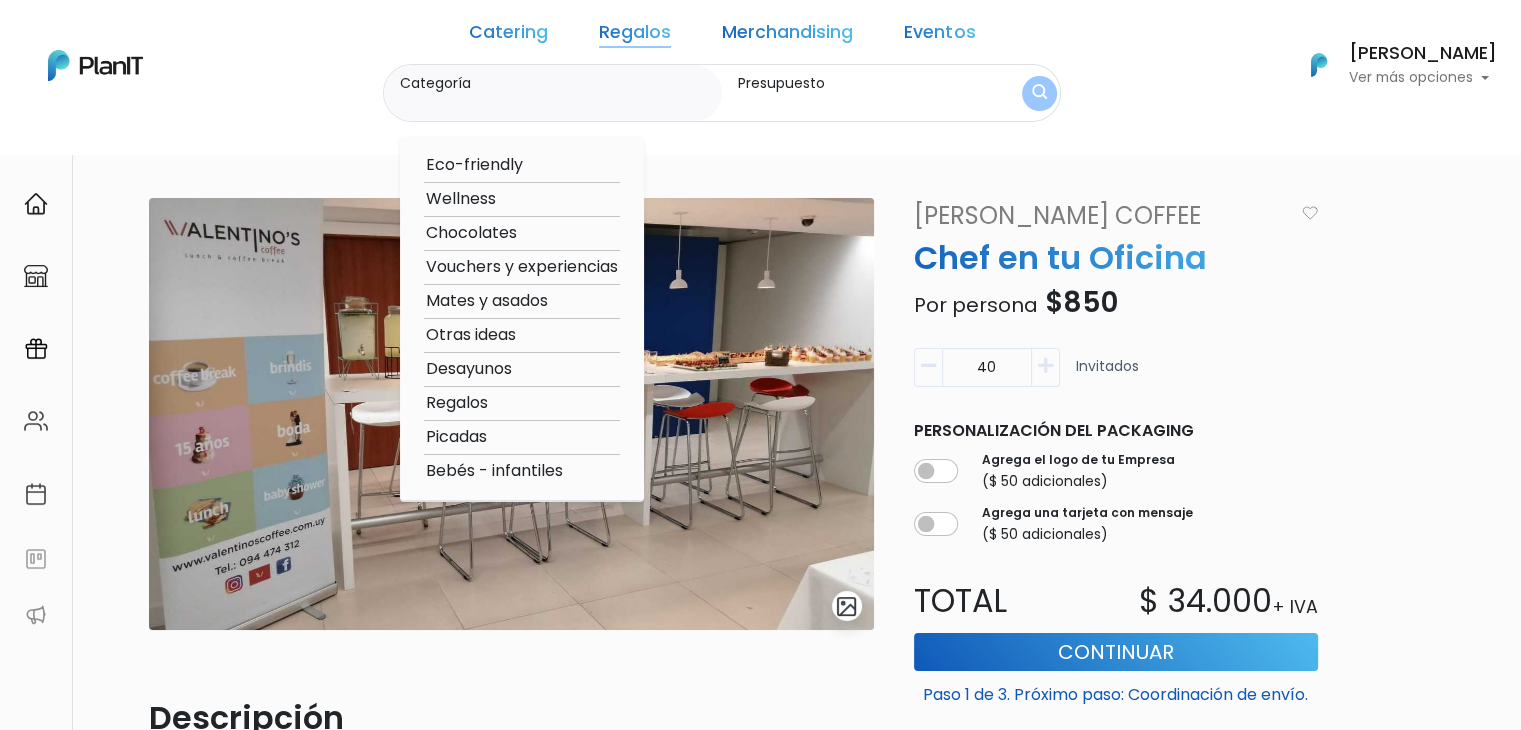 click on "Merchandising" at bounding box center (787, 36) 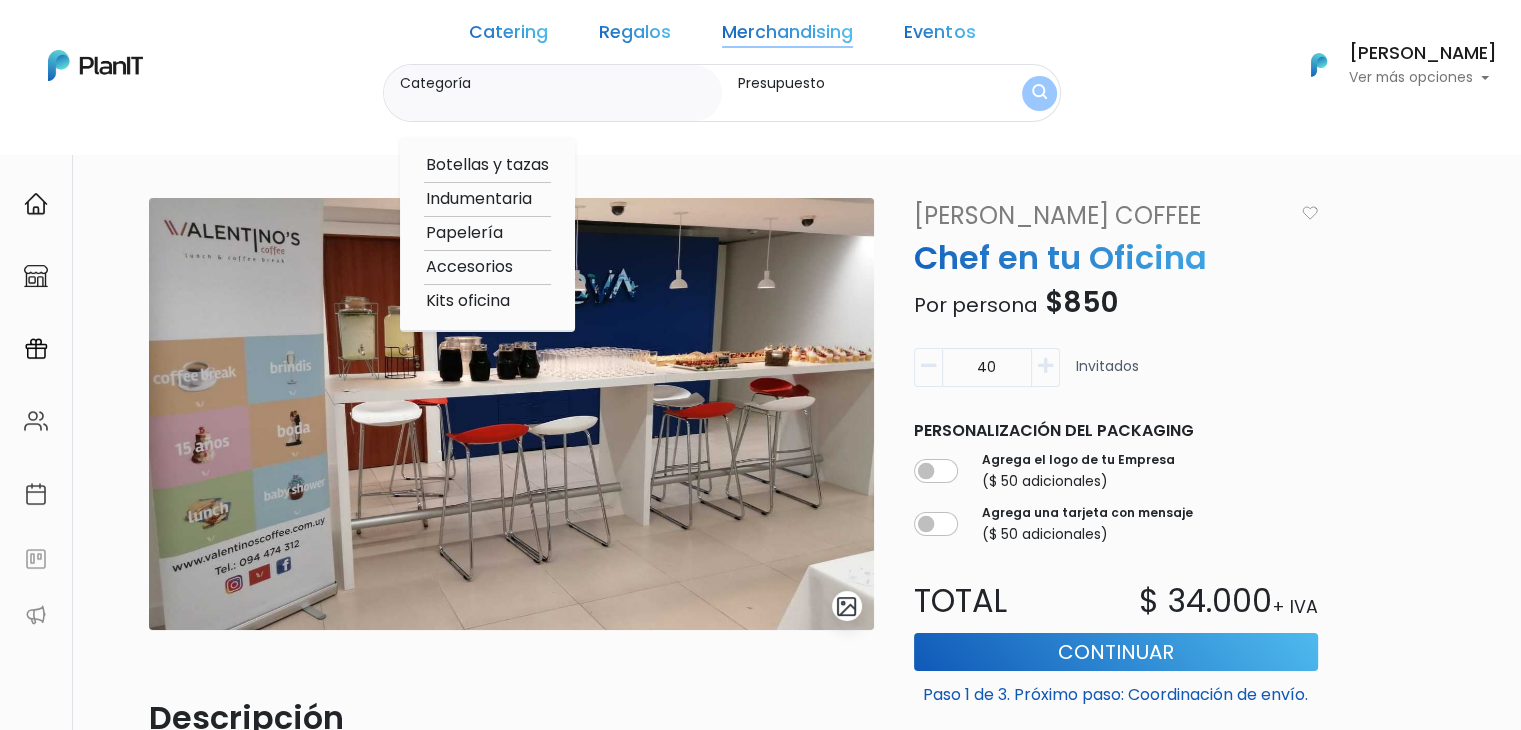 click on "Merchandising" at bounding box center (787, 36) 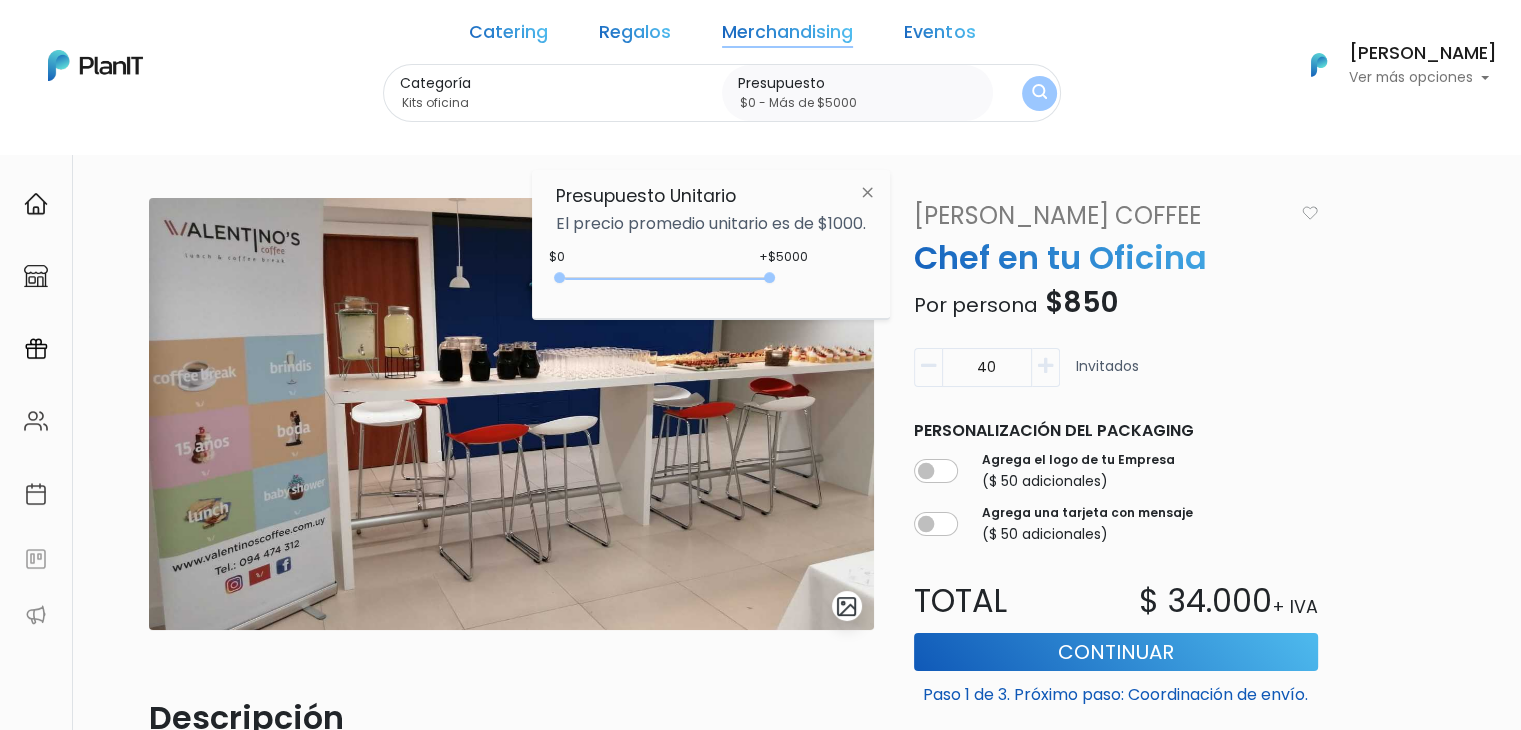 type on "$0 - Más de $5000" 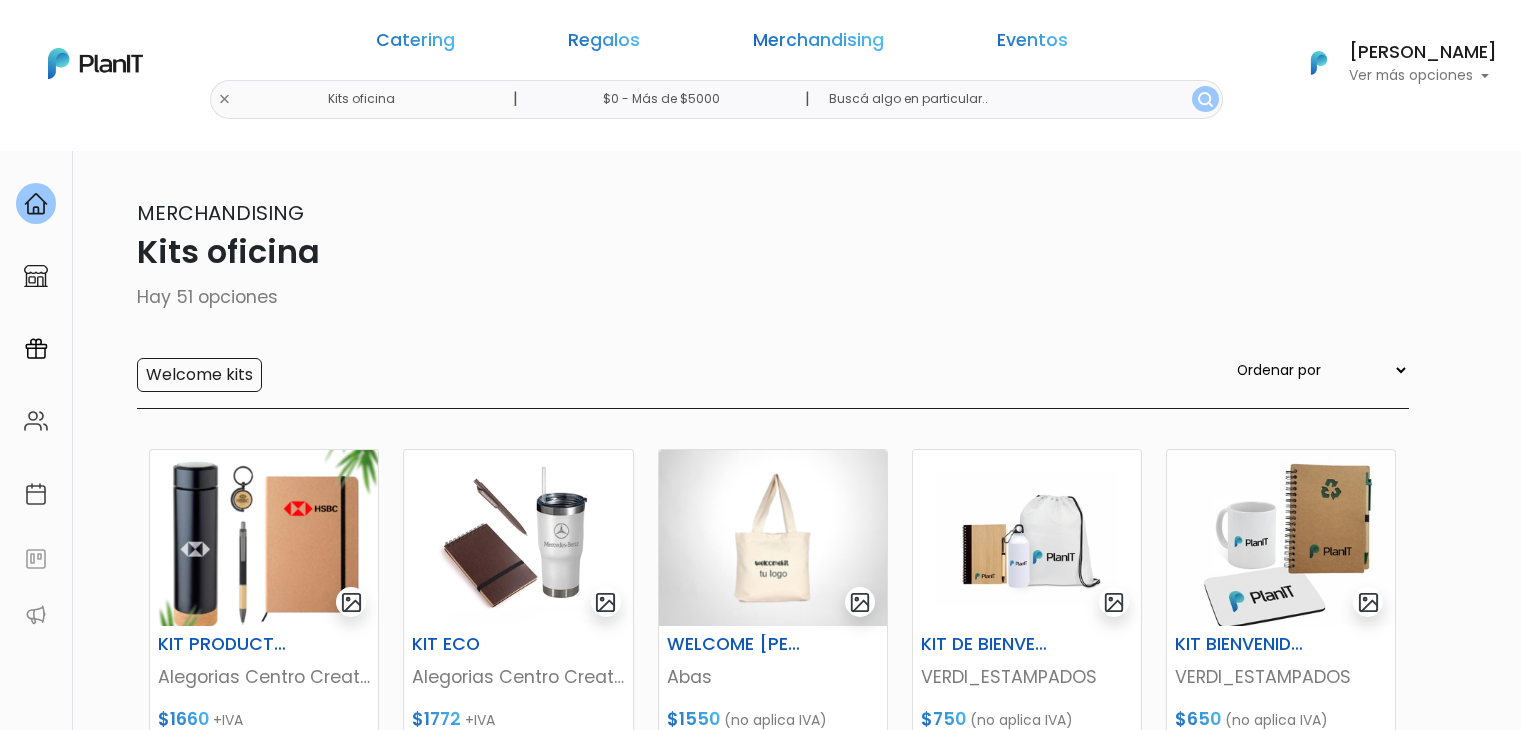 scroll, scrollTop: 0, scrollLeft: 0, axis: both 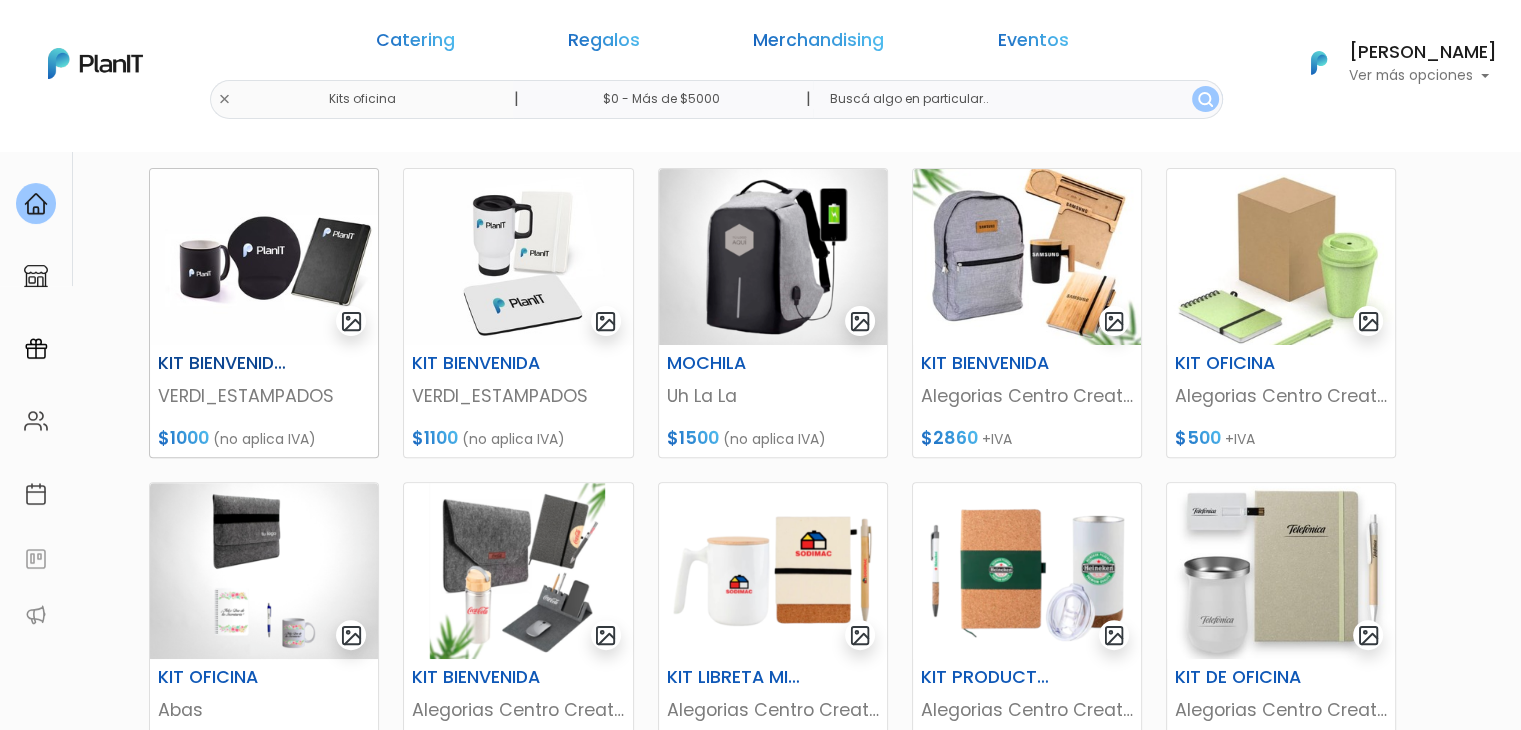 click at bounding box center [264, 257] 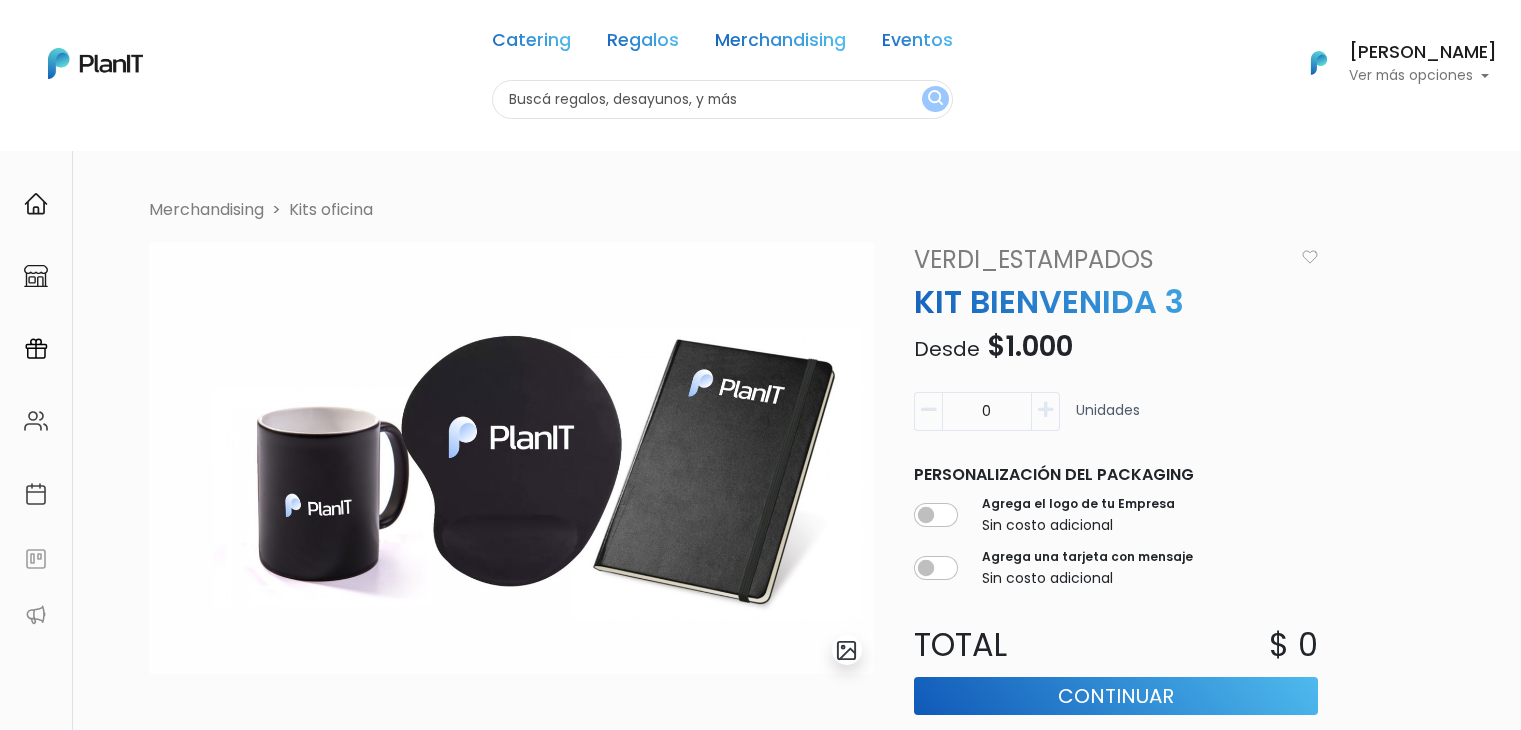 scroll, scrollTop: 0, scrollLeft: 0, axis: both 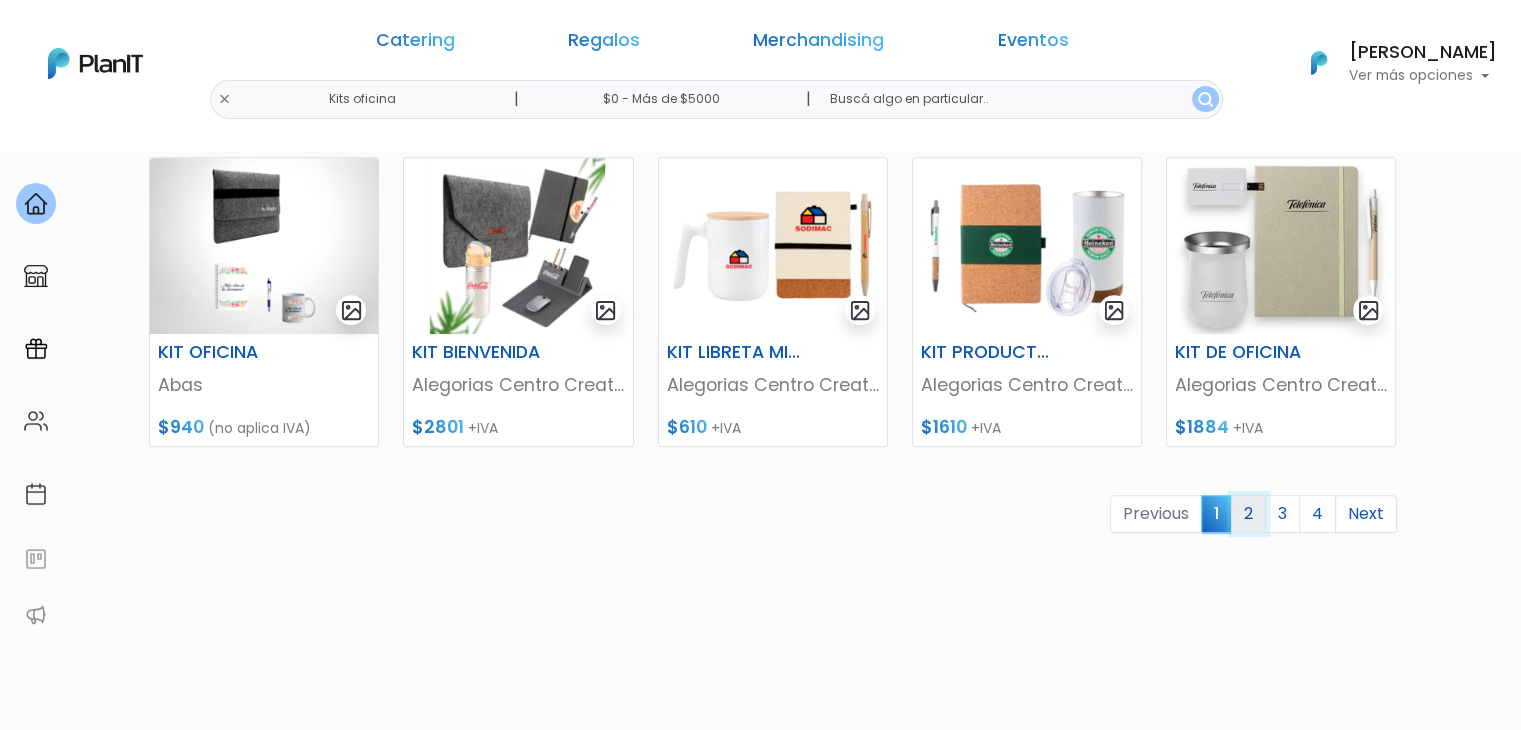 click on "2" at bounding box center [1248, 514] 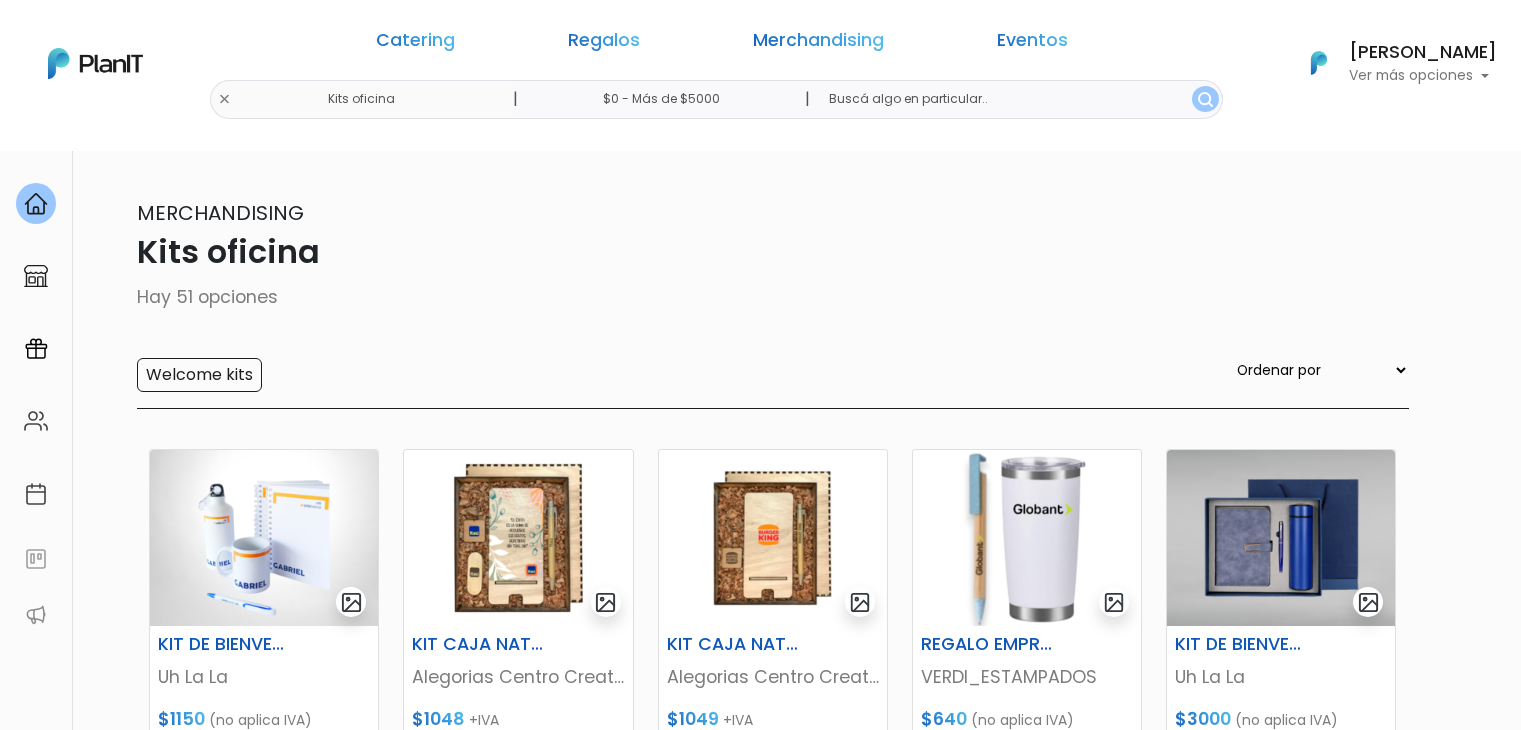 scroll, scrollTop: 0, scrollLeft: 0, axis: both 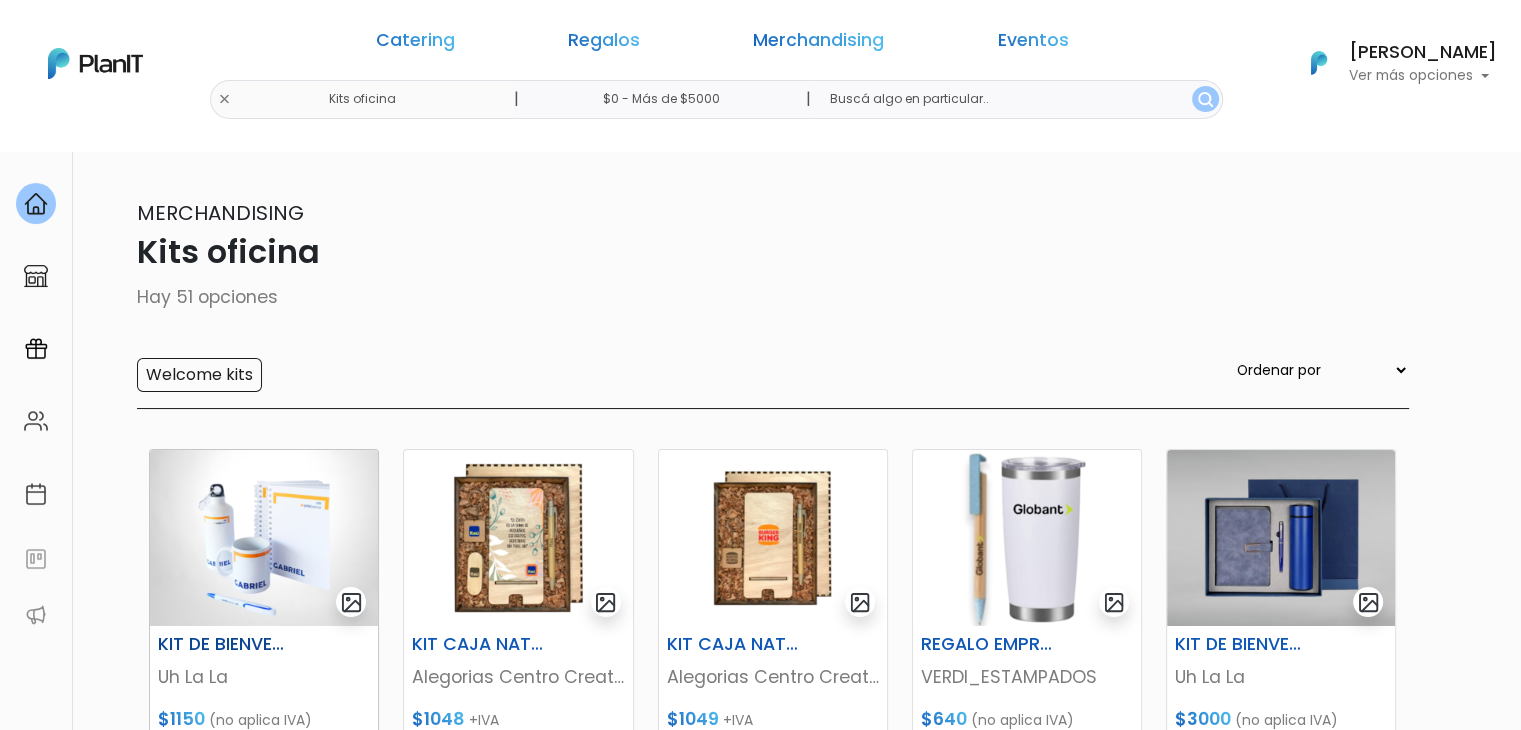 click at bounding box center [264, 538] 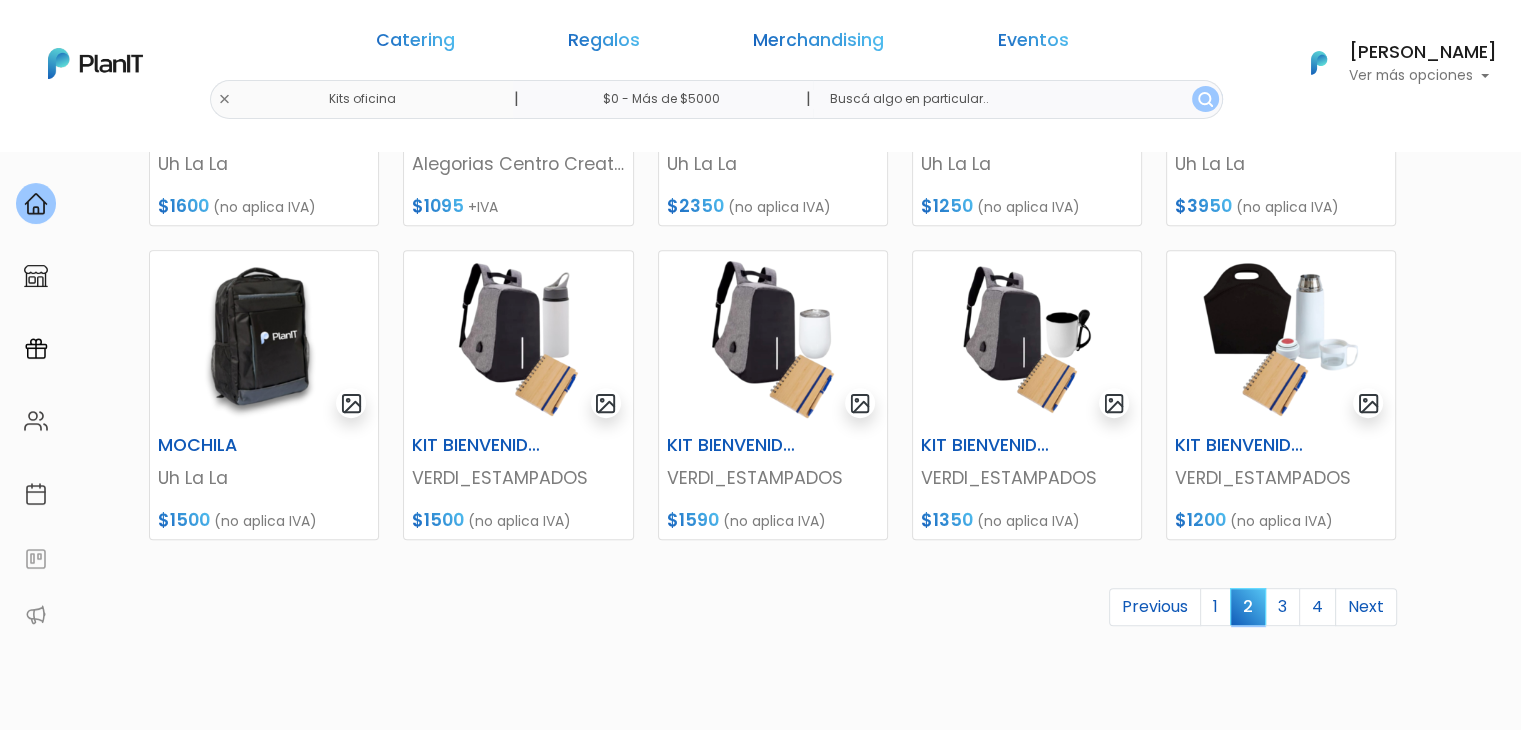 scroll, scrollTop: 828, scrollLeft: 0, axis: vertical 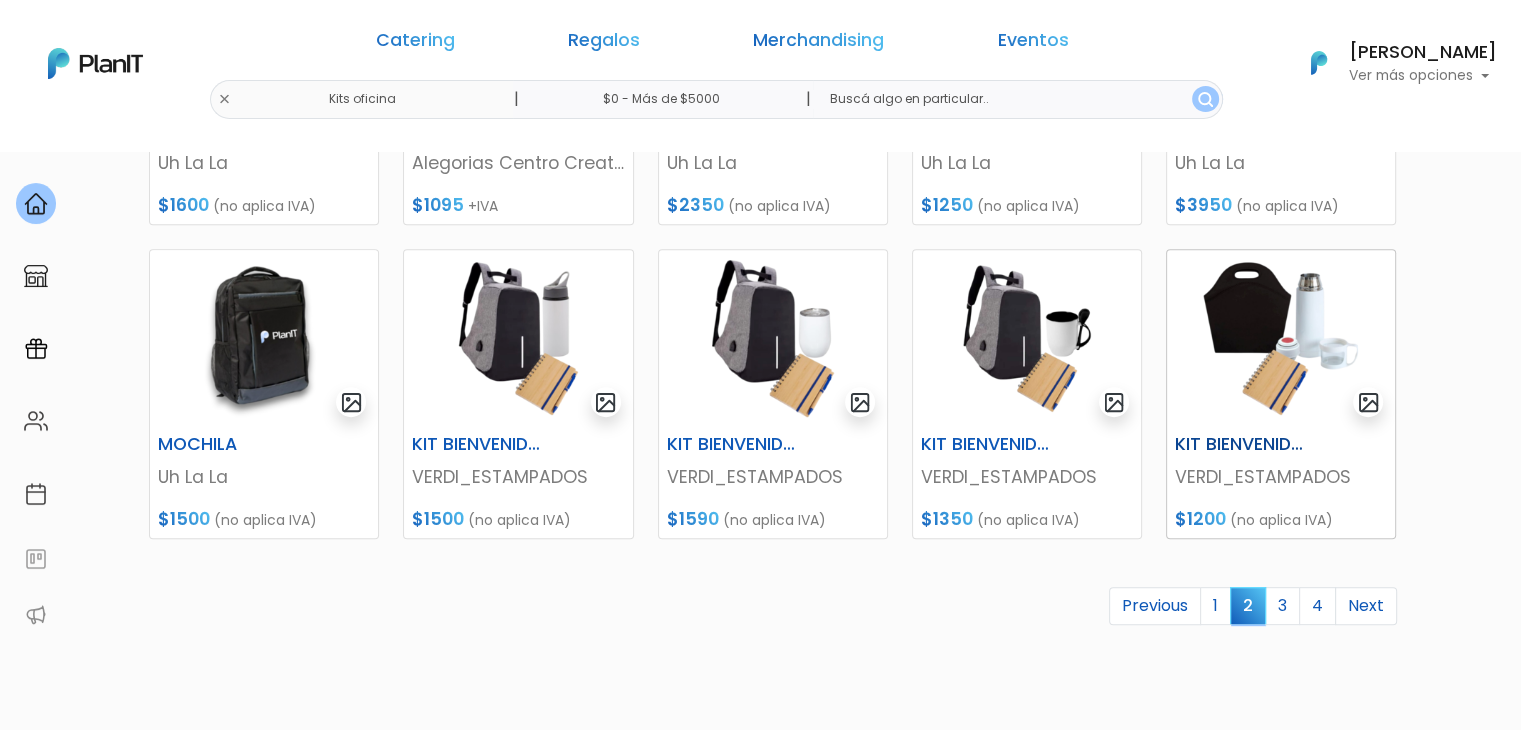 click at bounding box center [1281, 338] 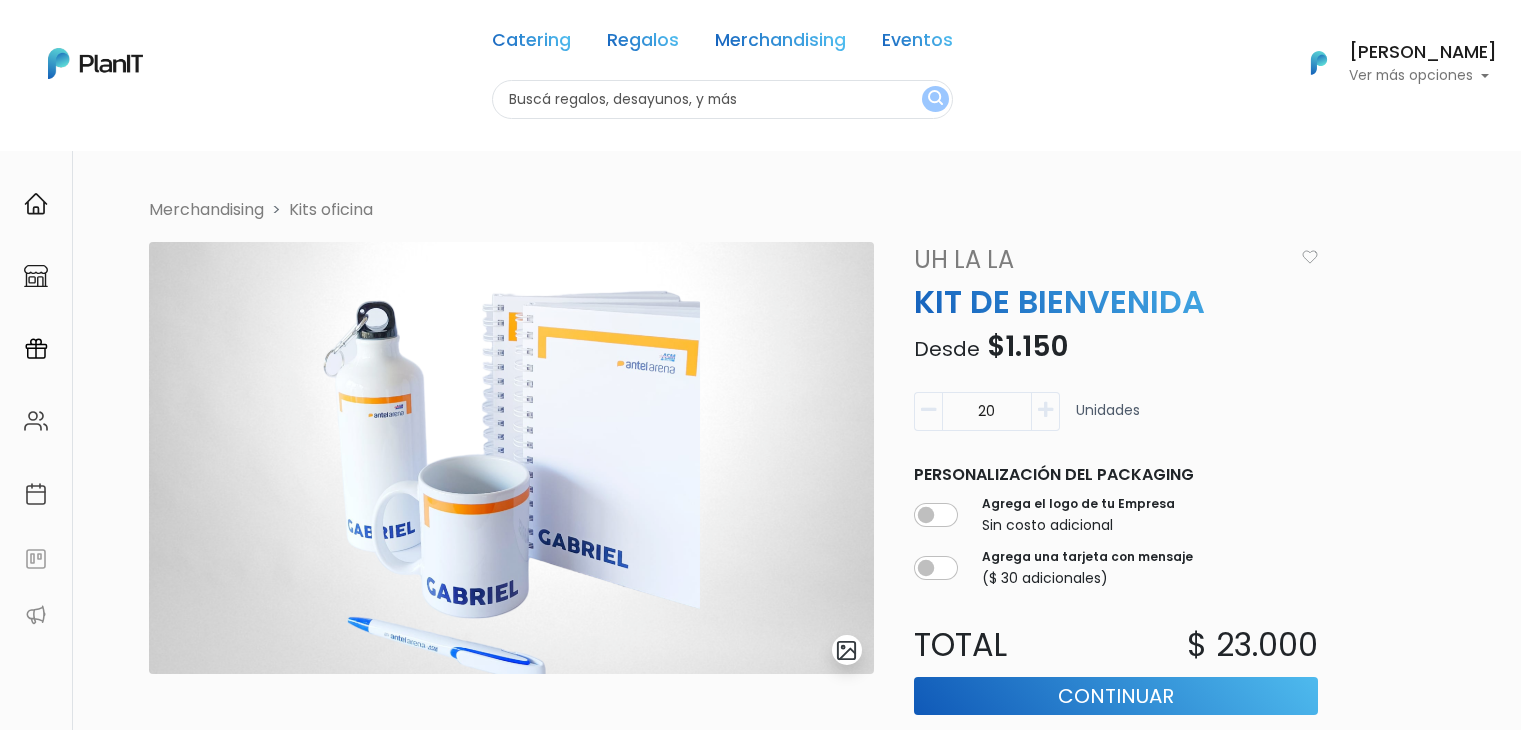 scroll, scrollTop: 0, scrollLeft: 0, axis: both 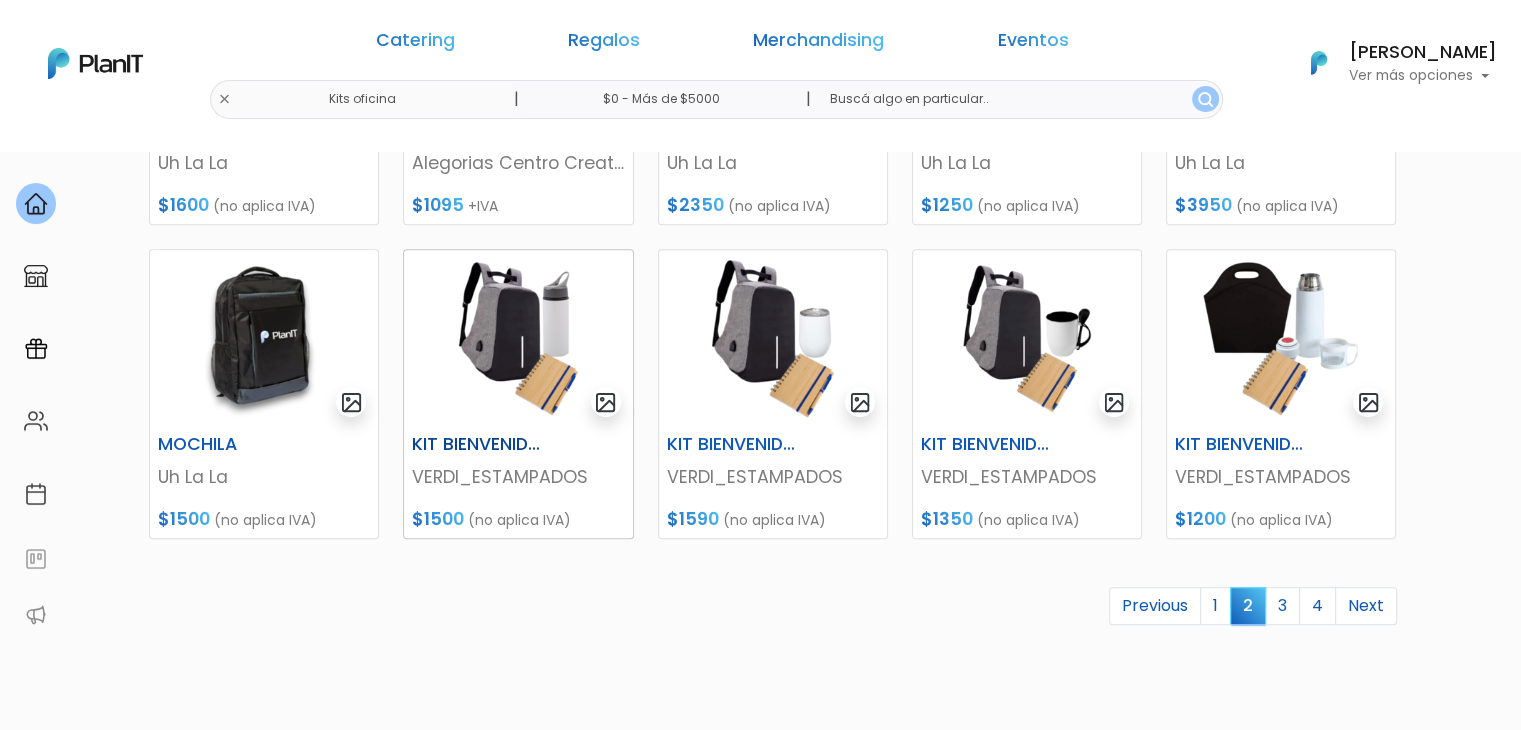 click at bounding box center (518, 338) 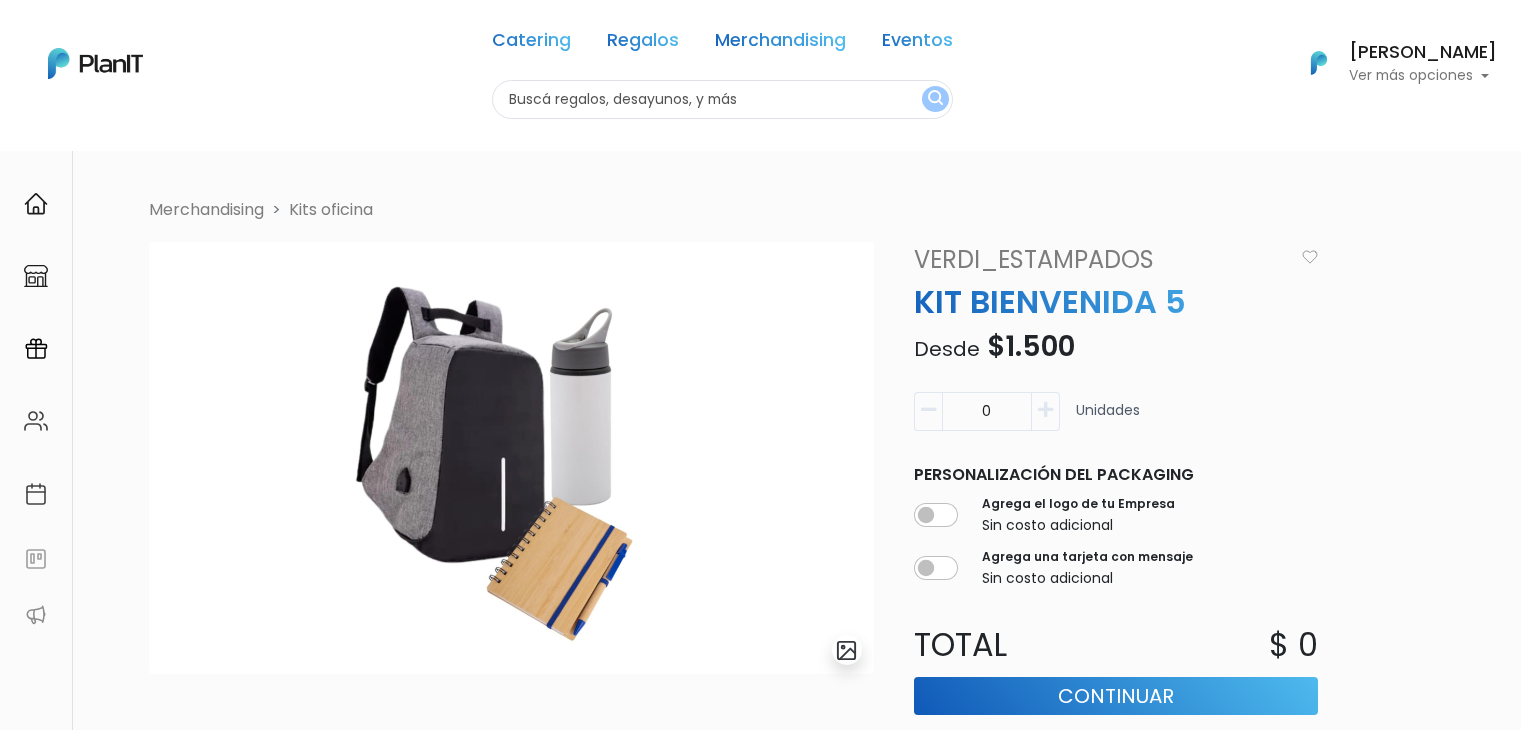 scroll, scrollTop: 0, scrollLeft: 0, axis: both 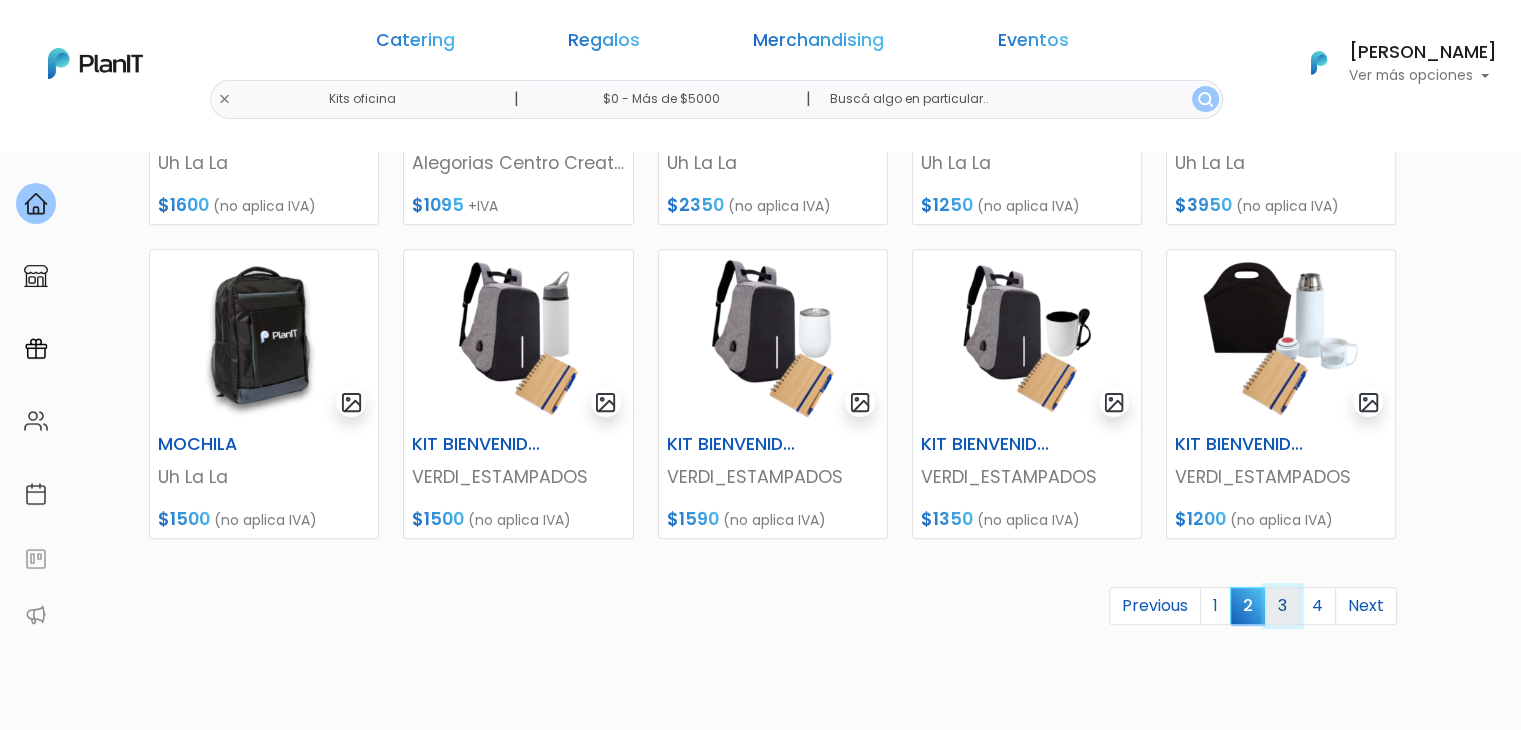 click on "3" at bounding box center [1282, 606] 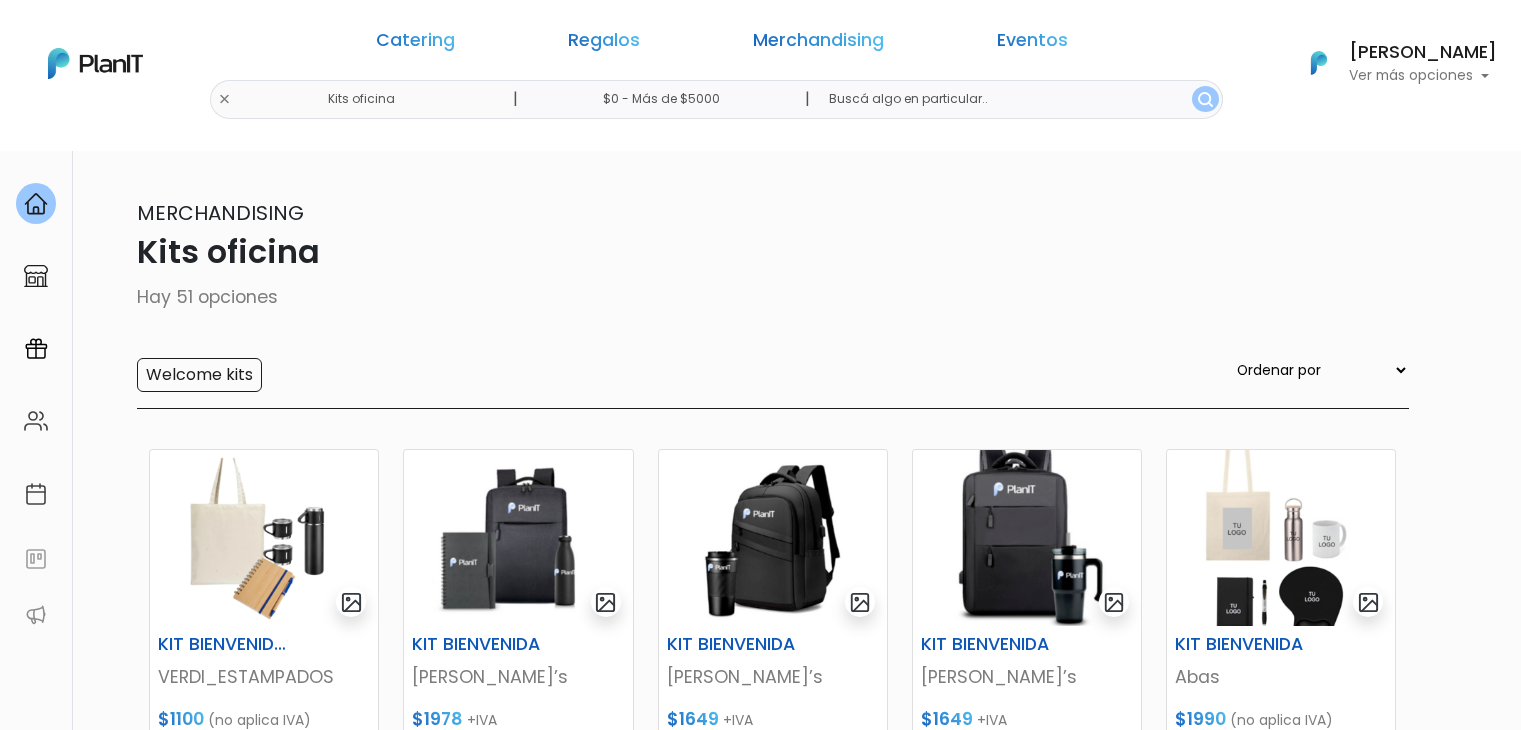 scroll, scrollTop: 0, scrollLeft: 0, axis: both 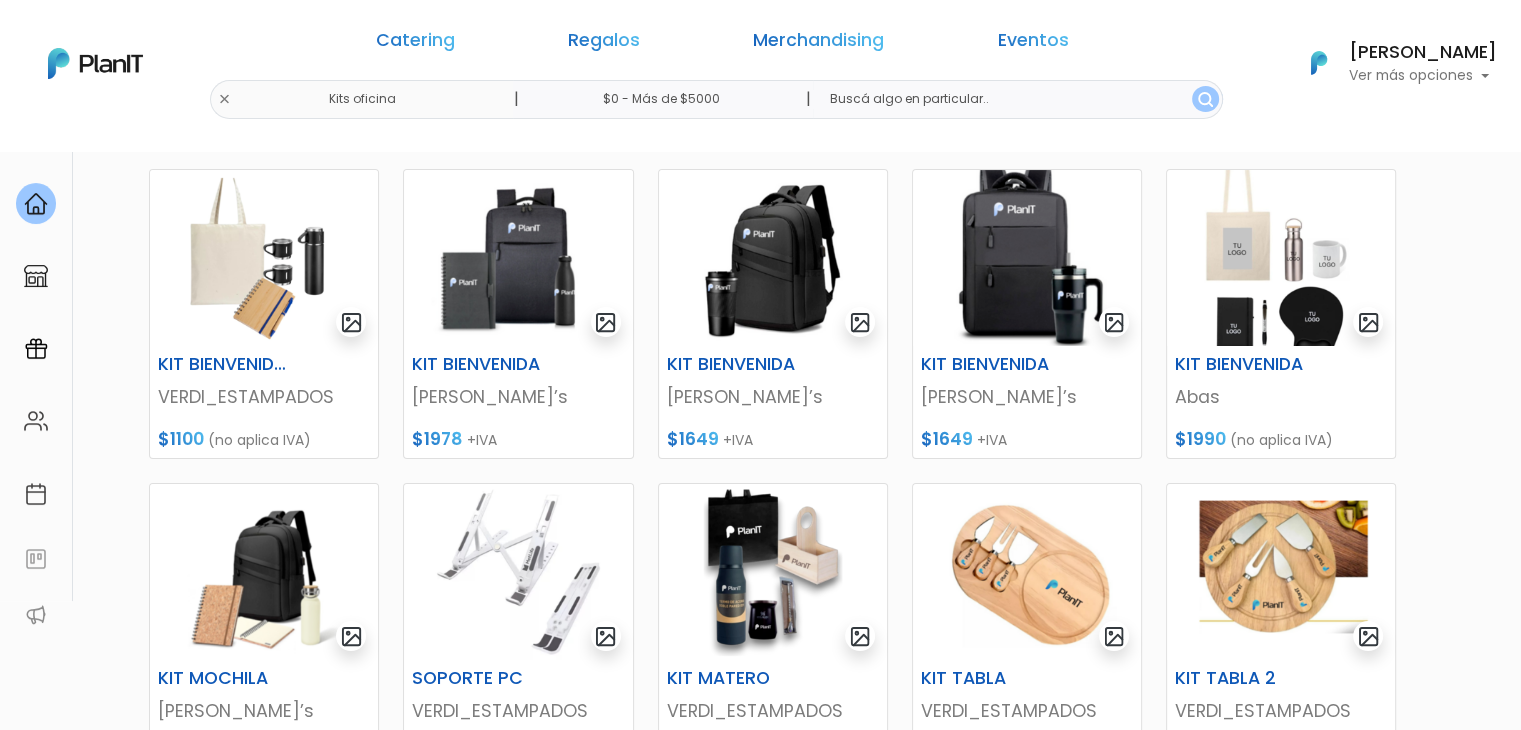 drag, startPoint x: 1535, startPoint y: 108, endPoint x: 1534, endPoint y: 219, distance: 111.0045 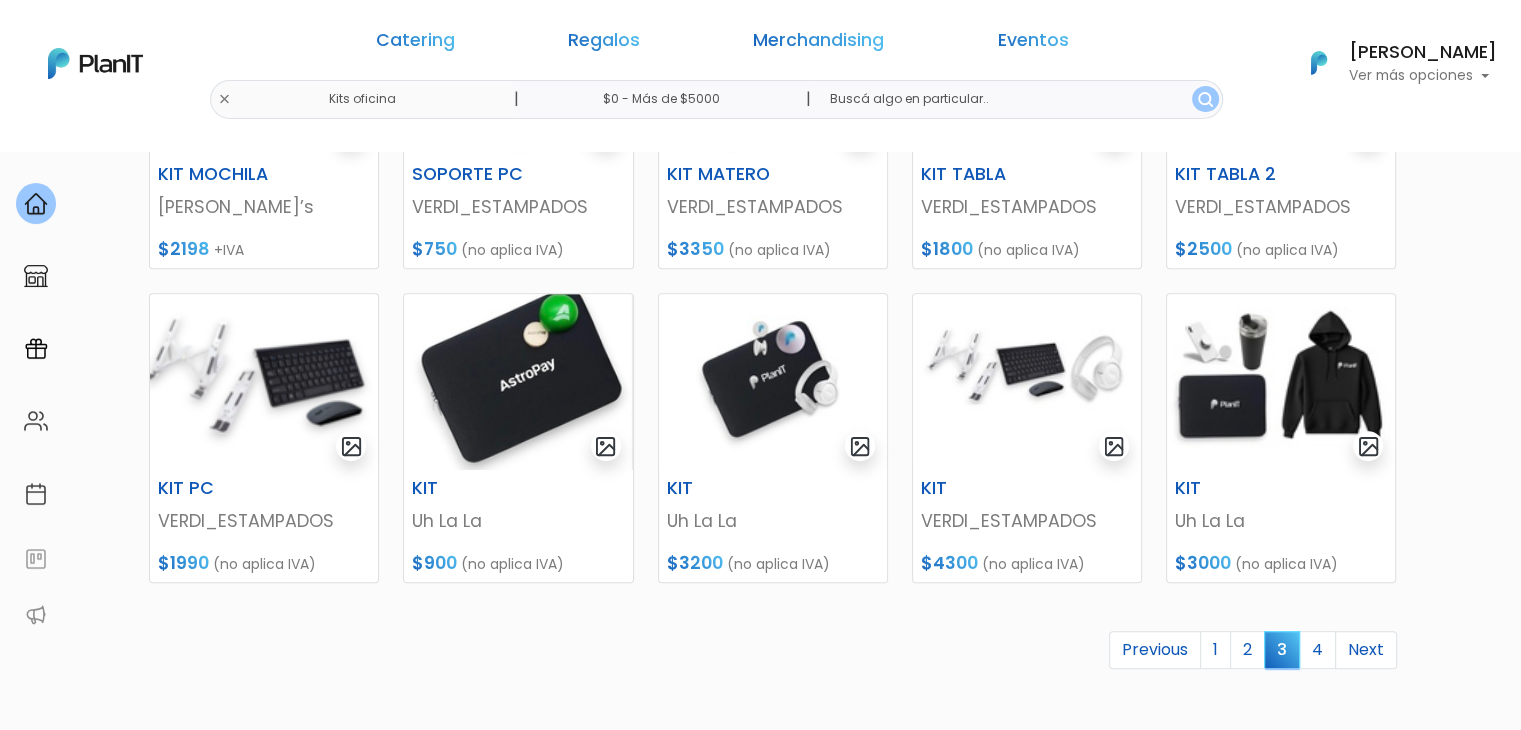scroll, scrollTop: 782, scrollLeft: 0, axis: vertical 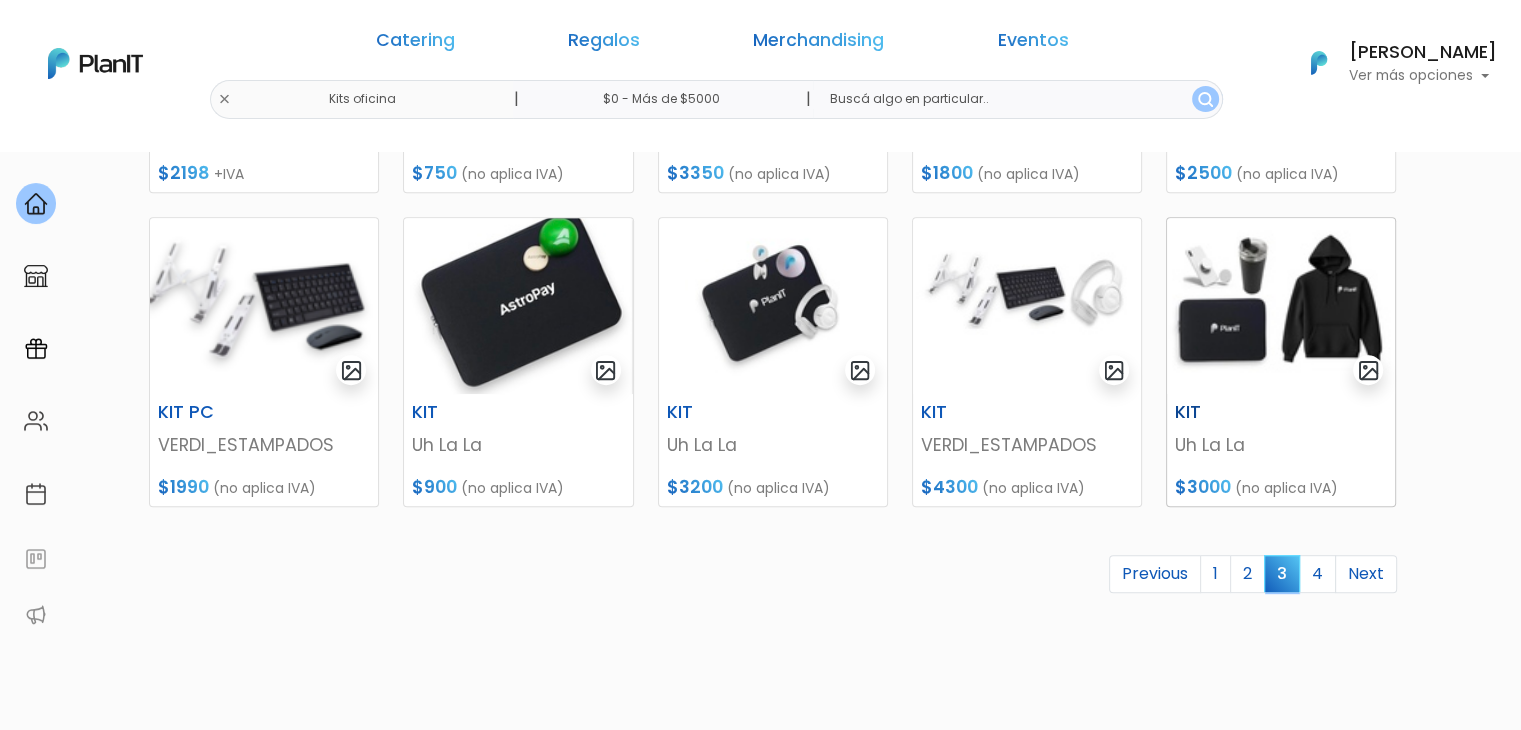 click at bounding box center [1281, 306] 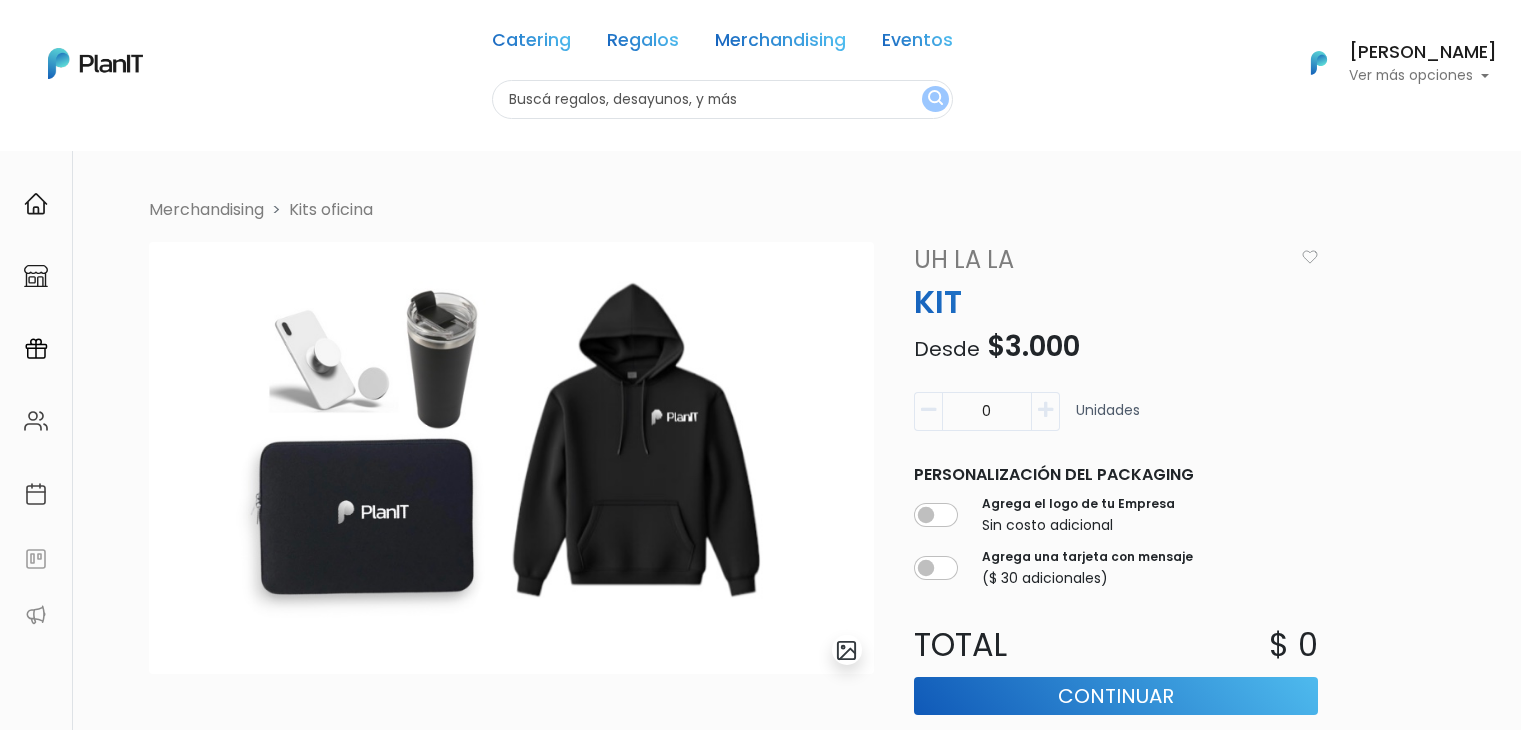 scroll, scrollTop: 0, scrollLeft: 0, axis: both 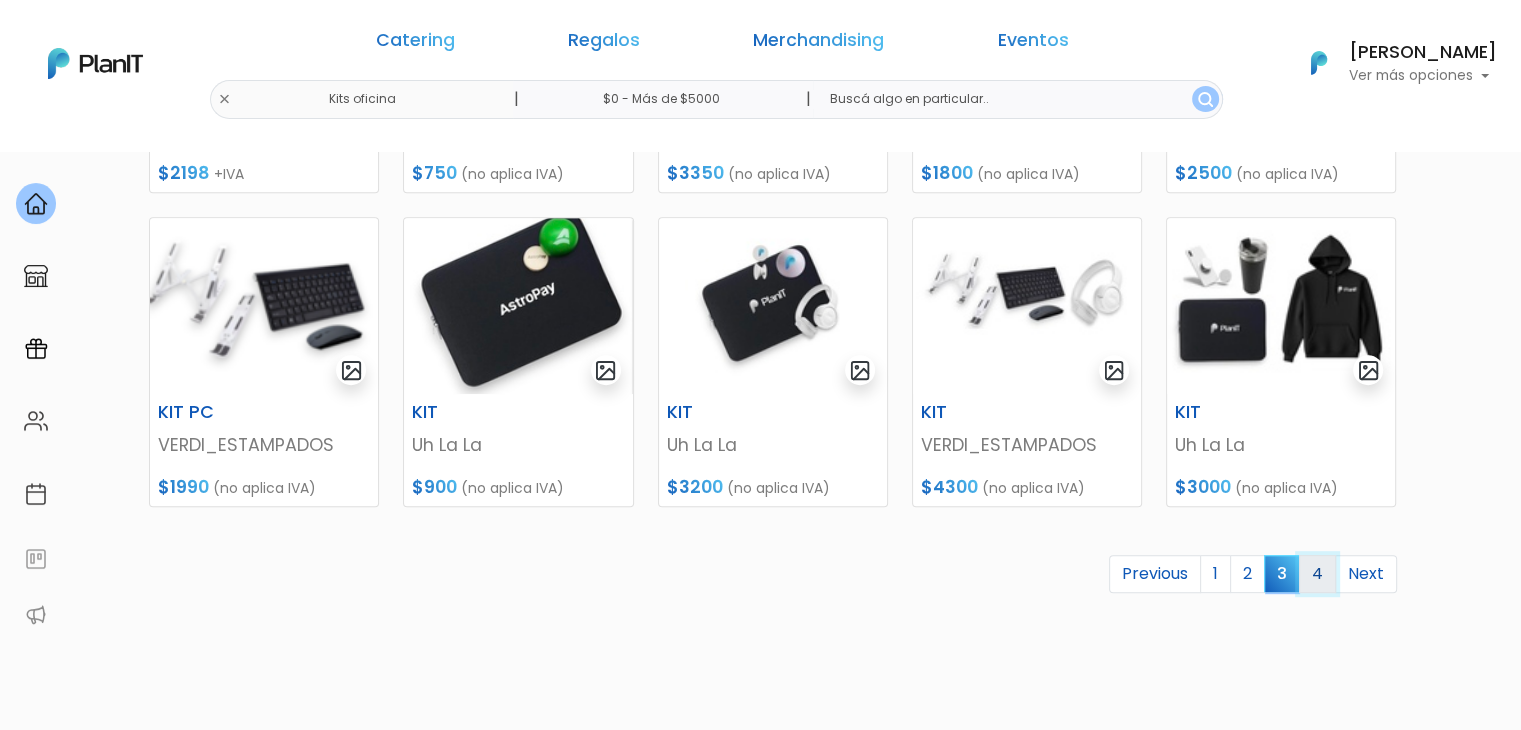 click on "4" at bounding box center (1317, 574) 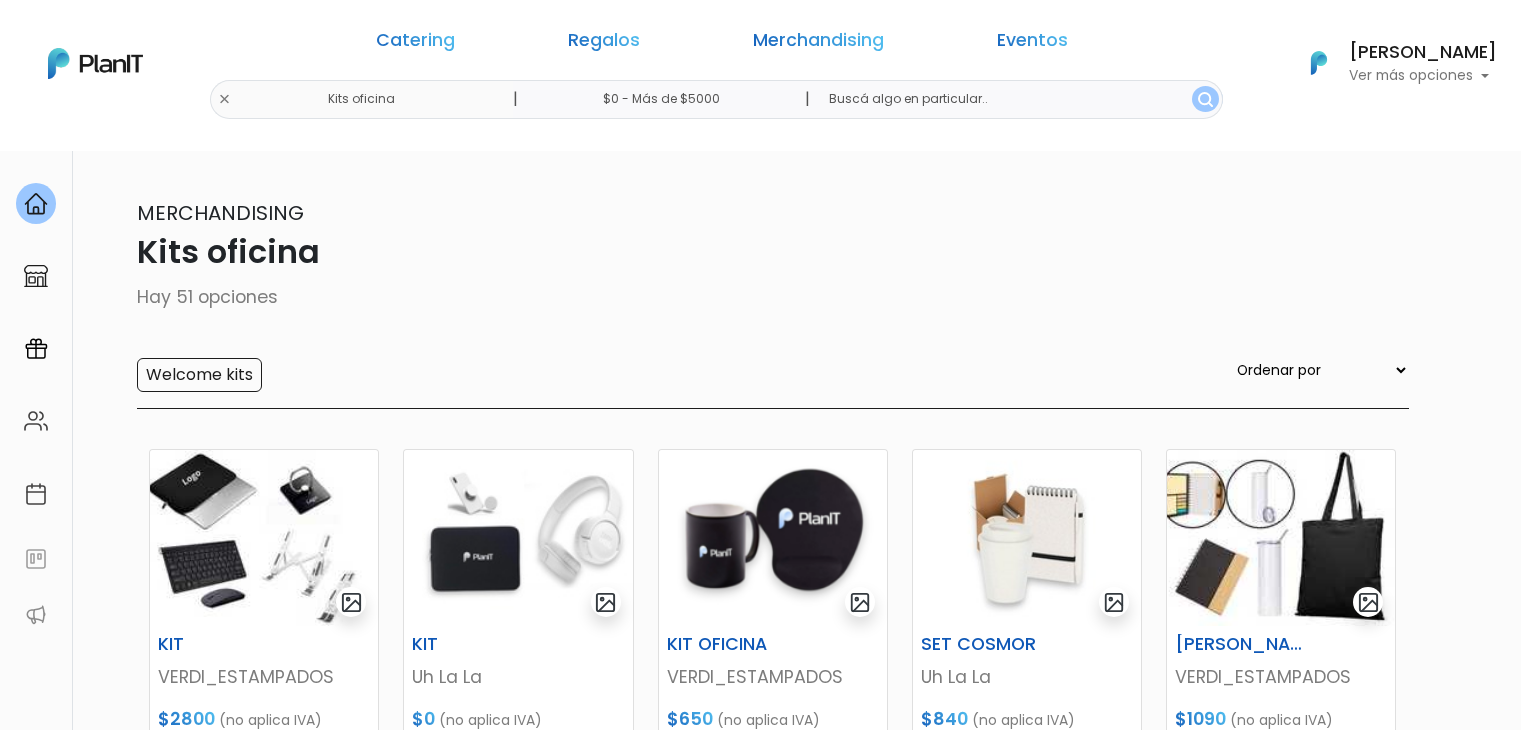 scroll, scrollTop: 0, scrollLeft: 0, axis: both 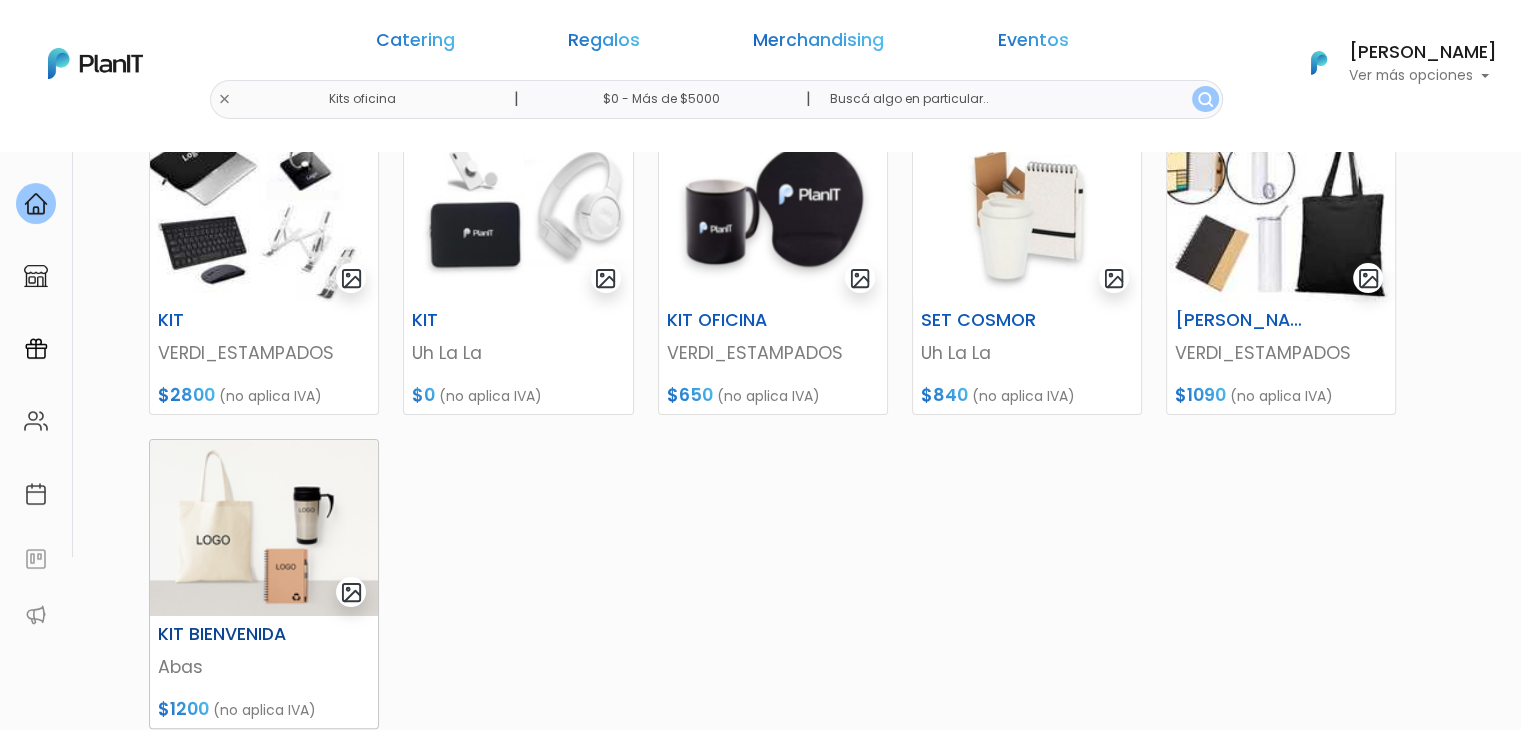 click at bounding box center (264, 528) 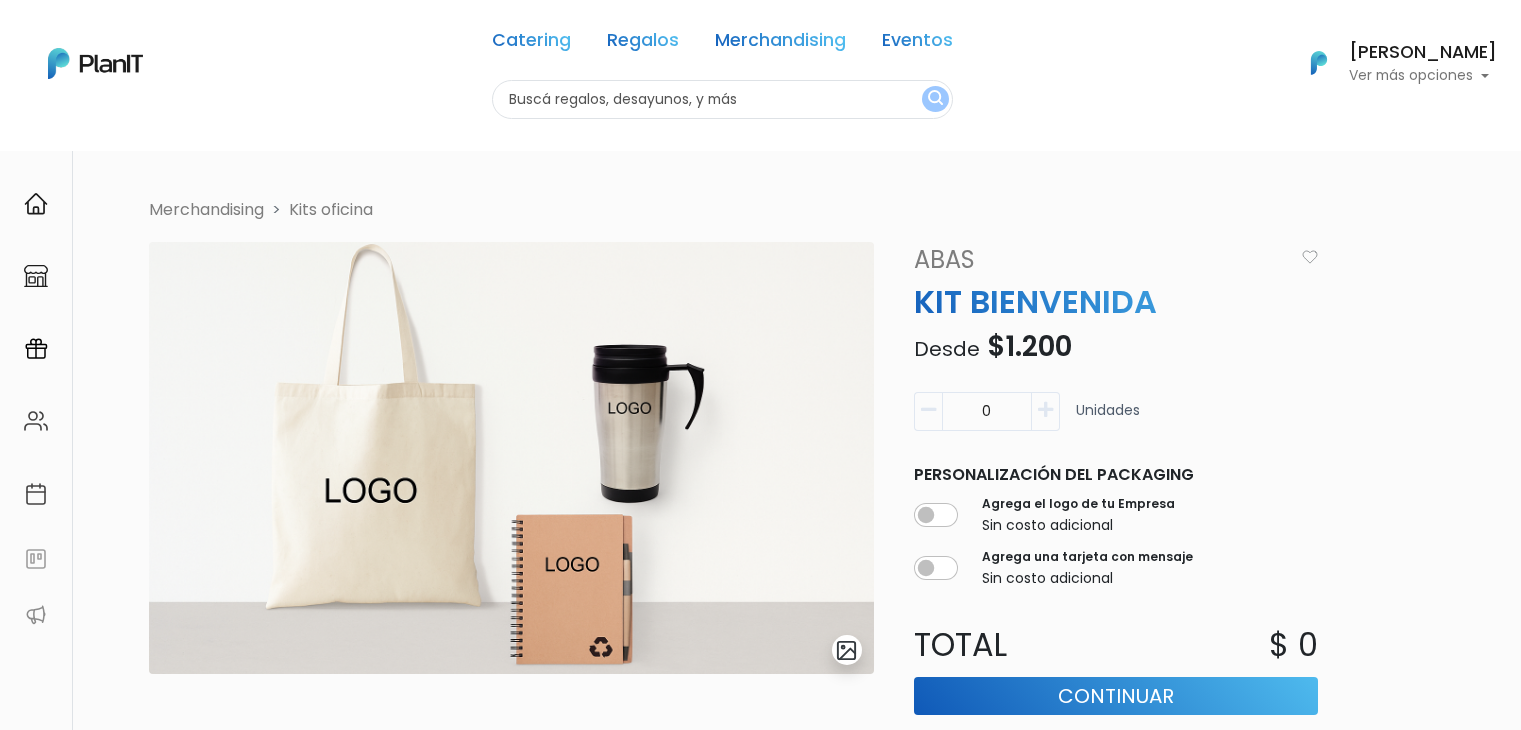scroll, scrollTop: 0, scrollLeft: 0, axis: both 